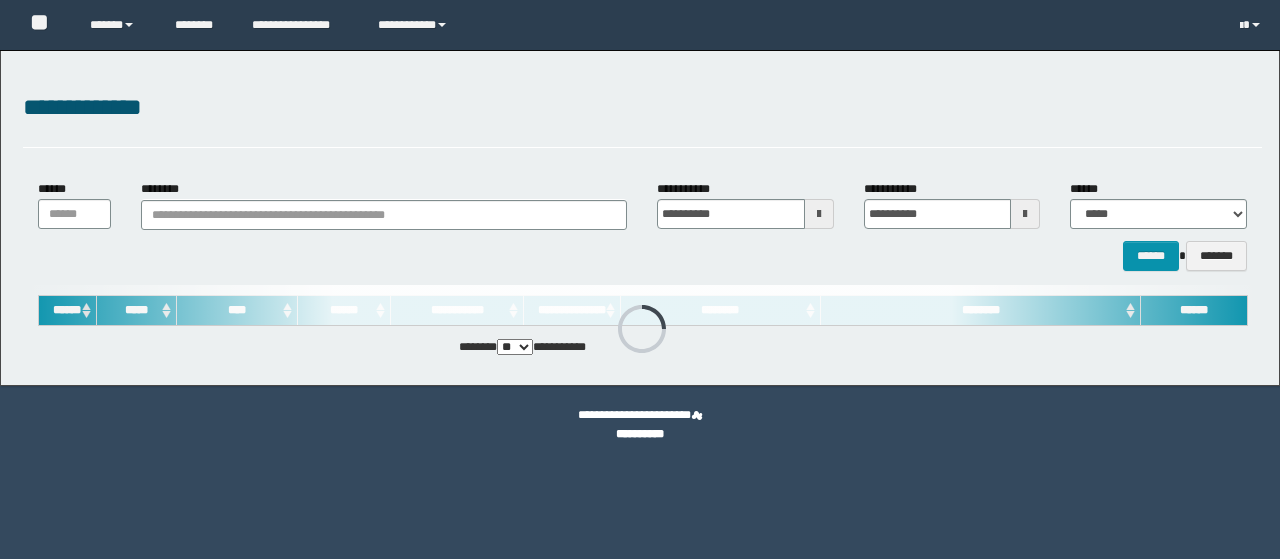 scroll, scrollTop: 0, scrollLeft: 0, axis: both 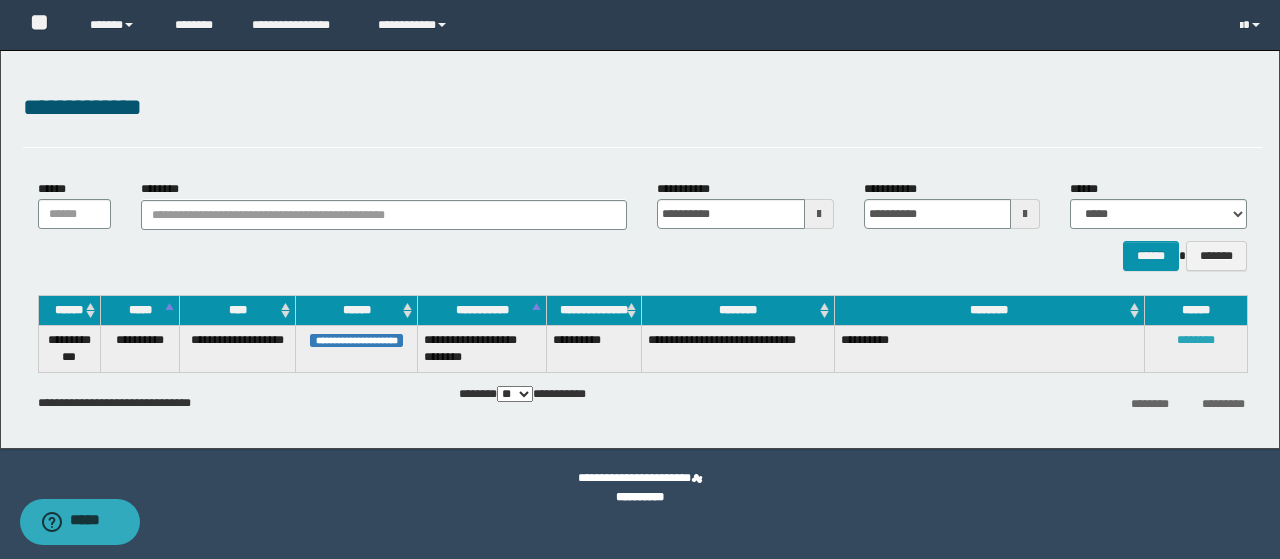 click on "********" at bounding box center (1196, 340) 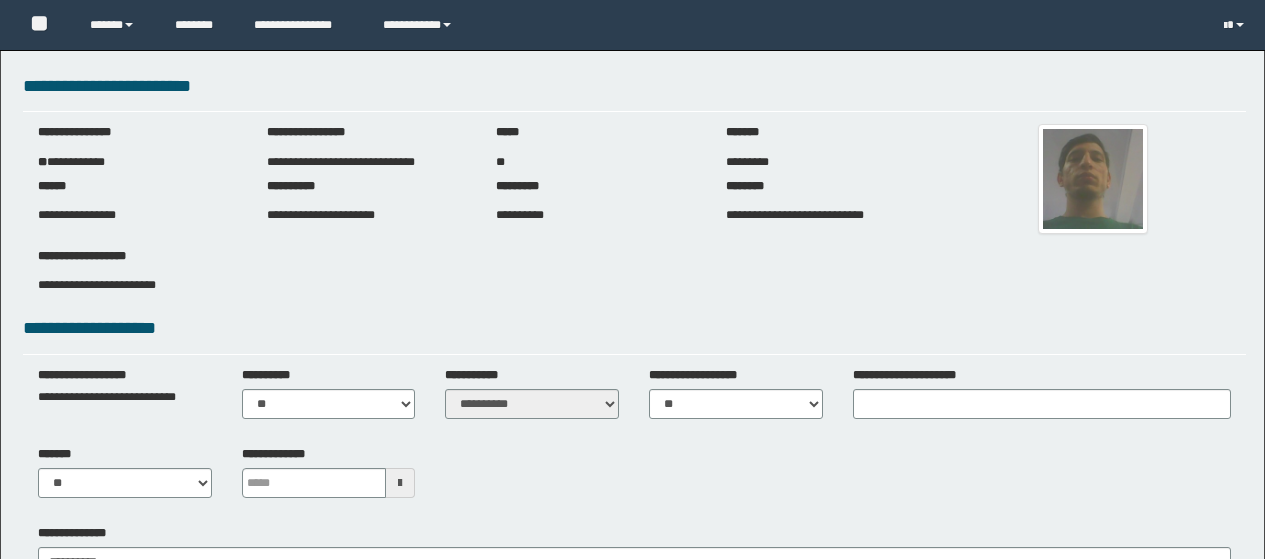 scroll, scrollTop: 0, scrollLeft: 0, axis: both 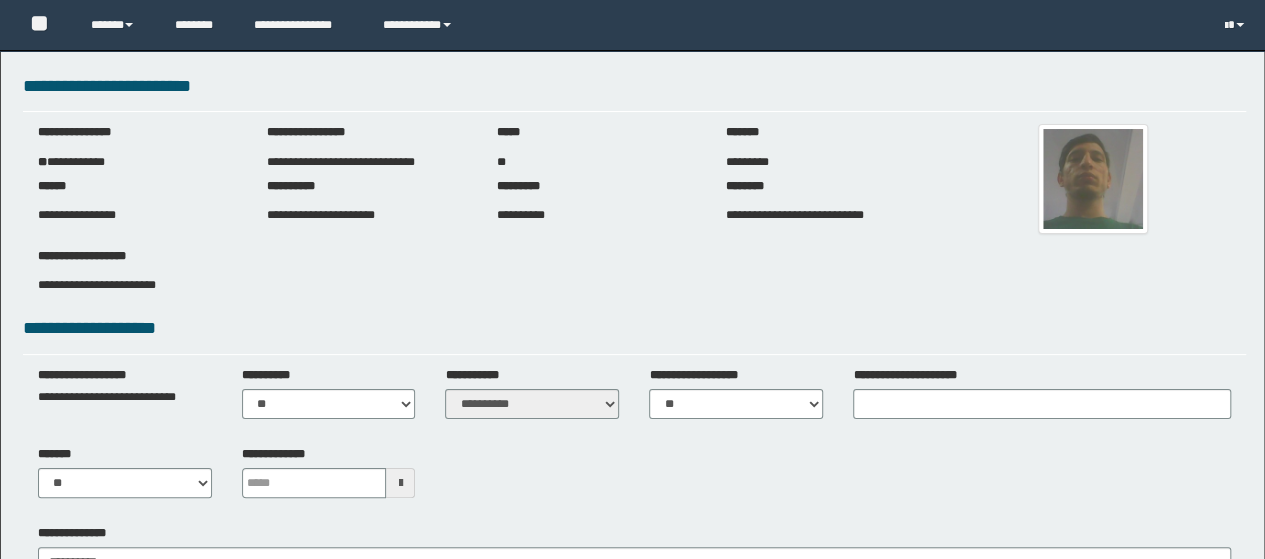 type 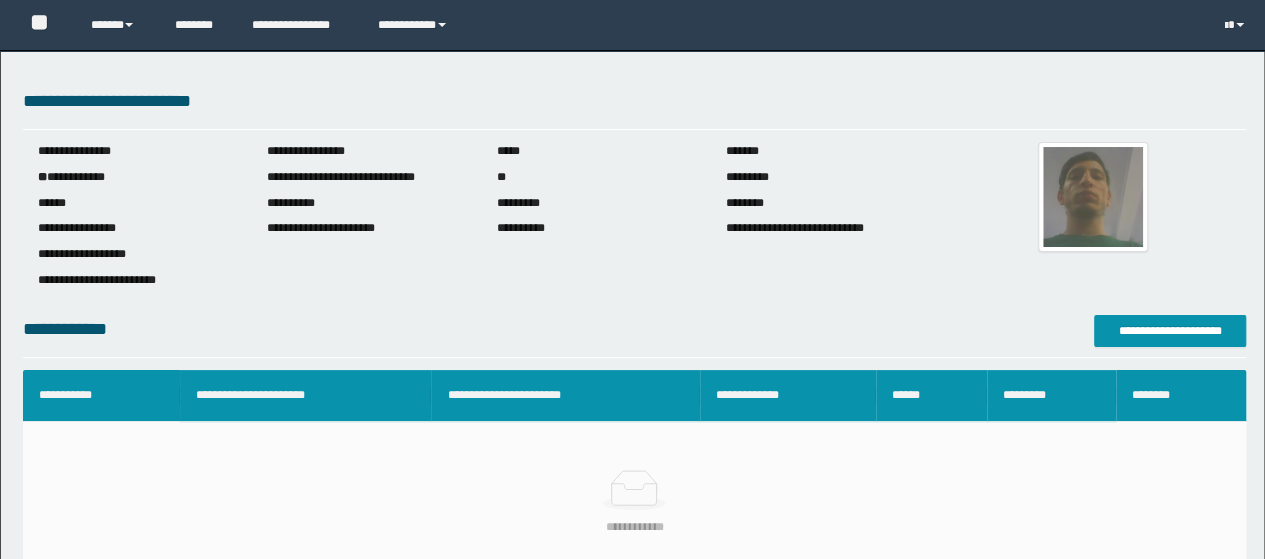scroll, scrollTop: 0, scrollLeft: 0, axis: both 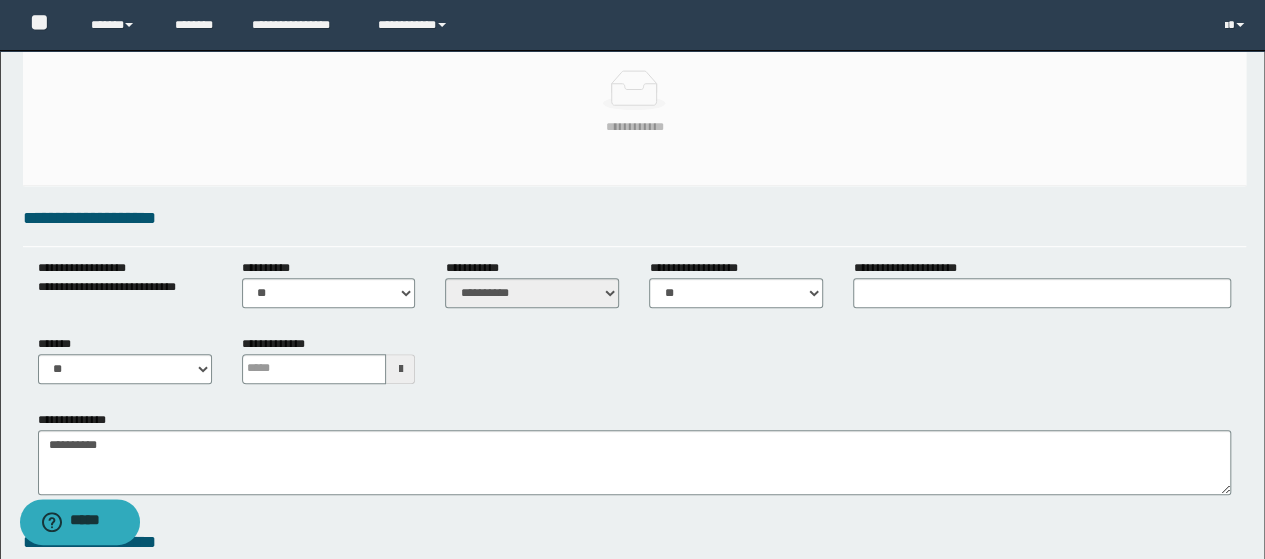 click at bounding box center (400, 369) 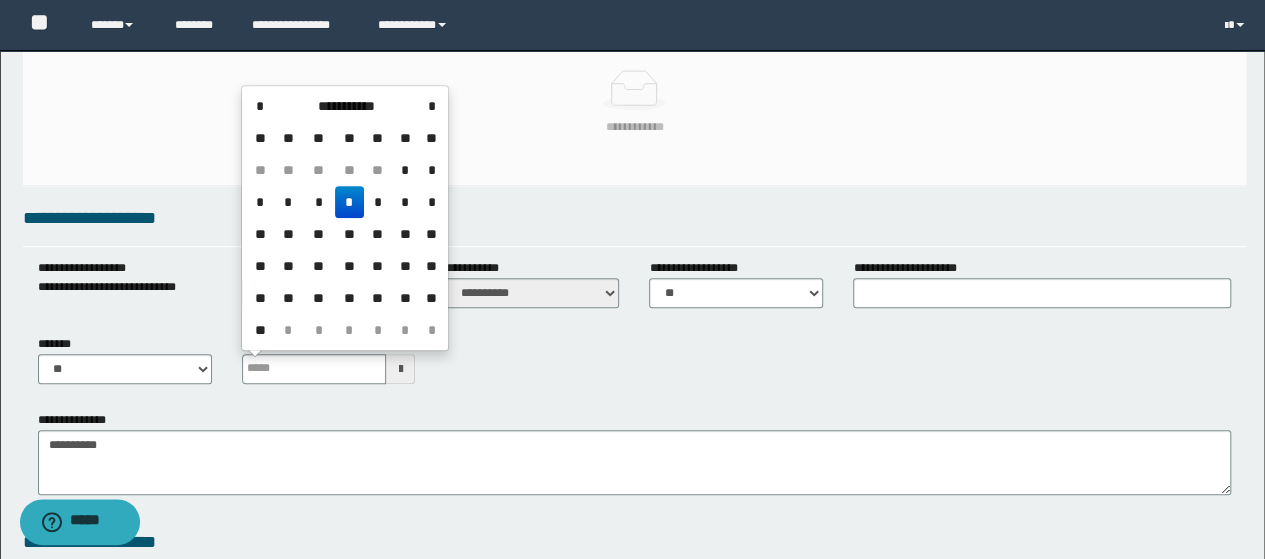 click on "*" at bounding box center [349, 202] 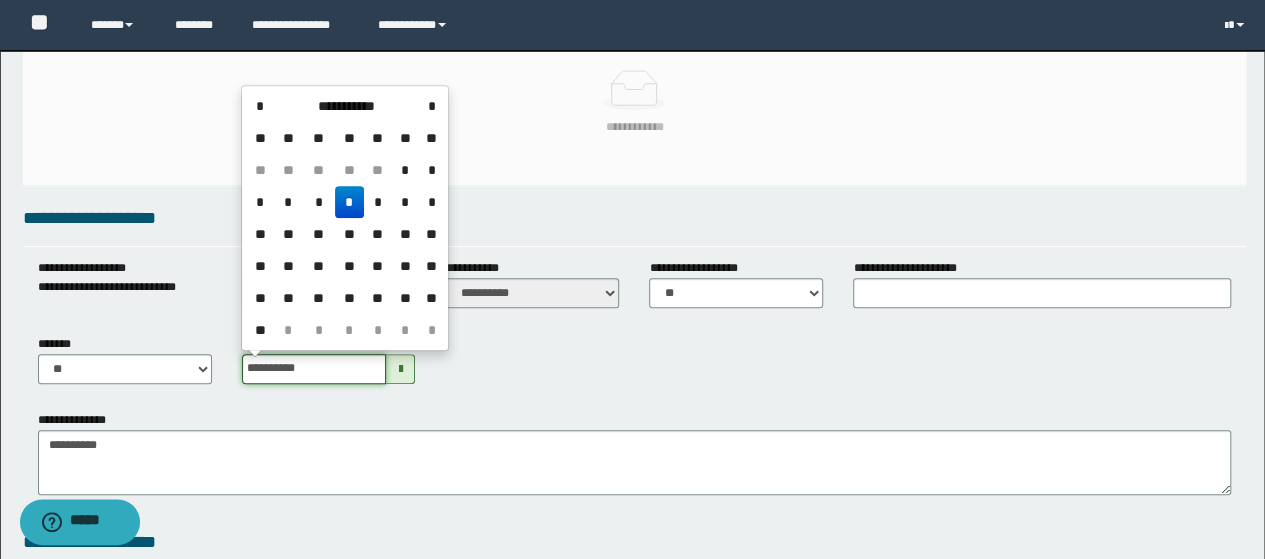 click on "**********" at bounding box center (314, 369) 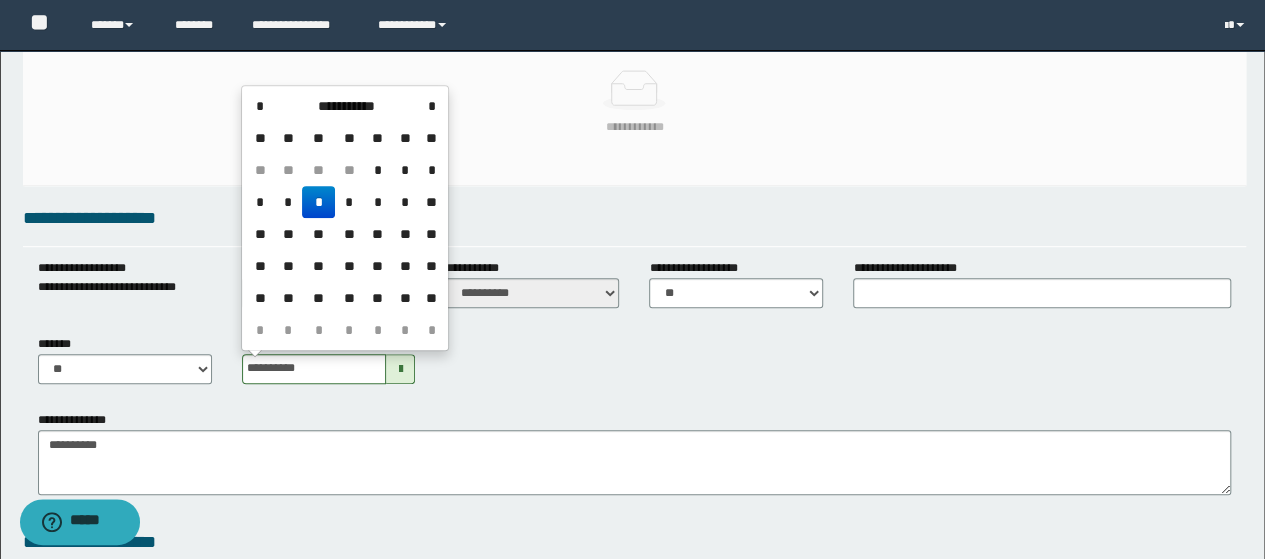 drag, startPoint x: 322, startPoint y: 199, endPoint x: 439, endPoint y: 305, distance: 157.87654 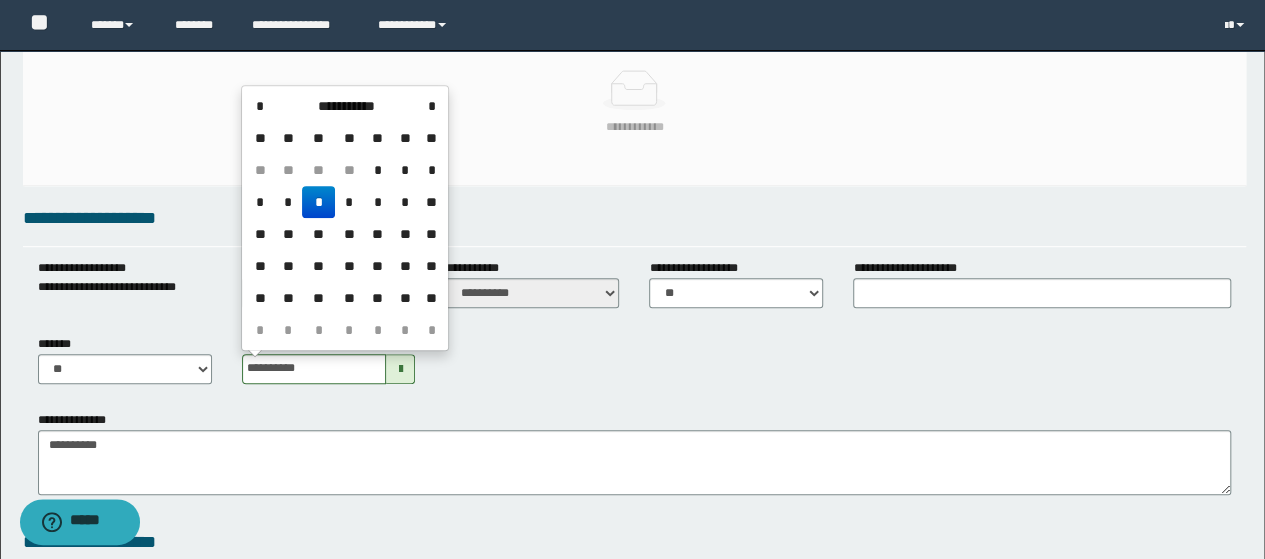 type on "**********" 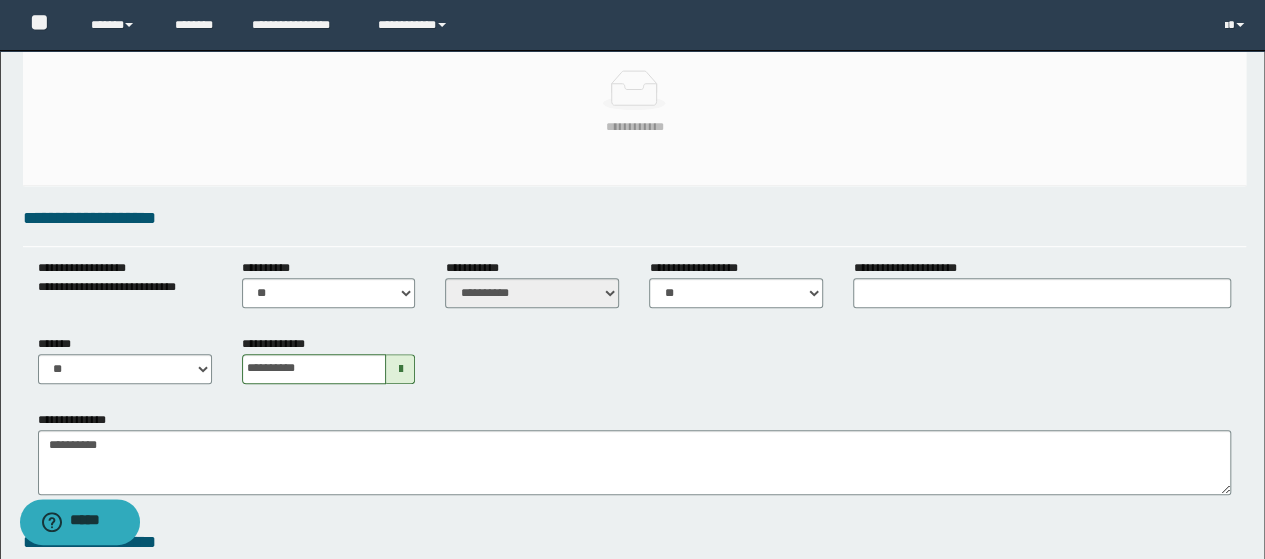 click on "**********" at bounding box center (635, 367) 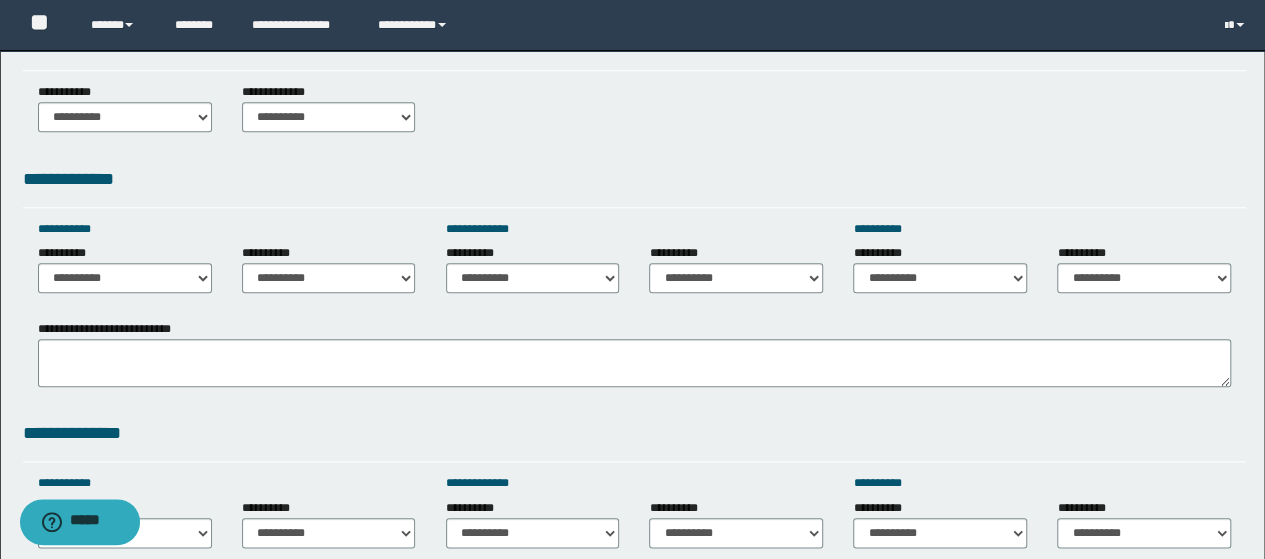 scroll, scrollTop: 800, scrollLeft: 0, axis: vertical 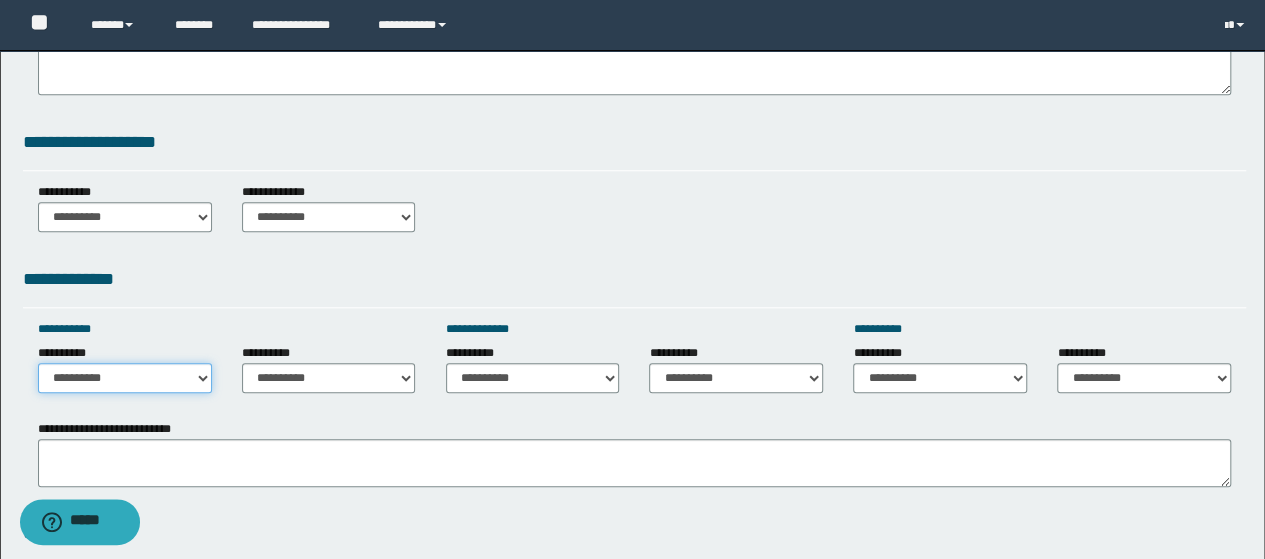 click on "**********" at bounding box center [125, 378] 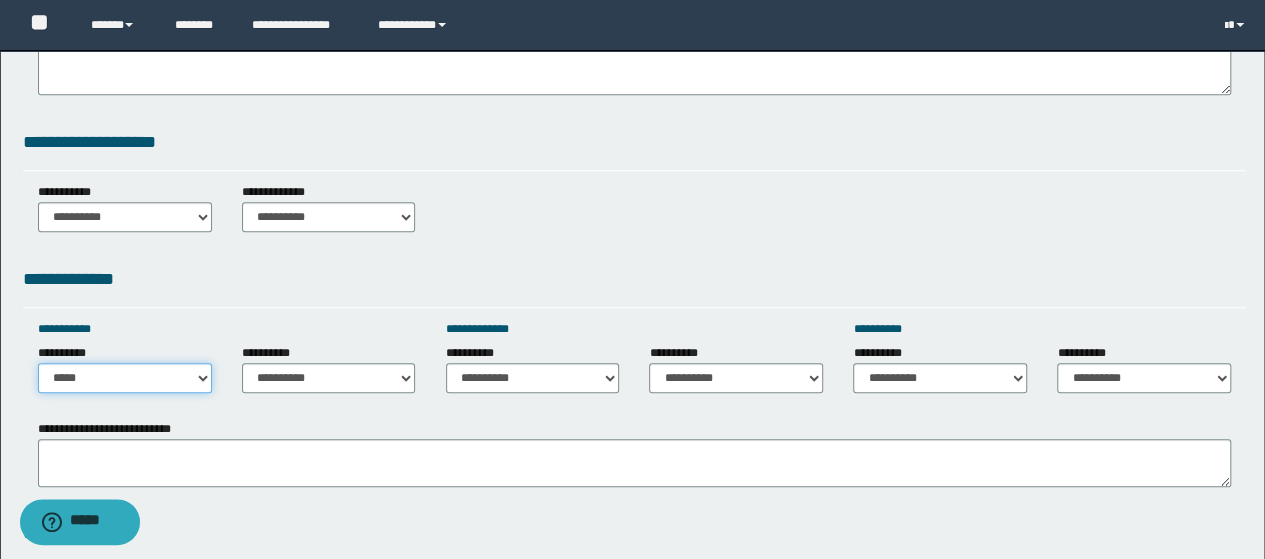 click on "**********" at bounding box center [125, 378] 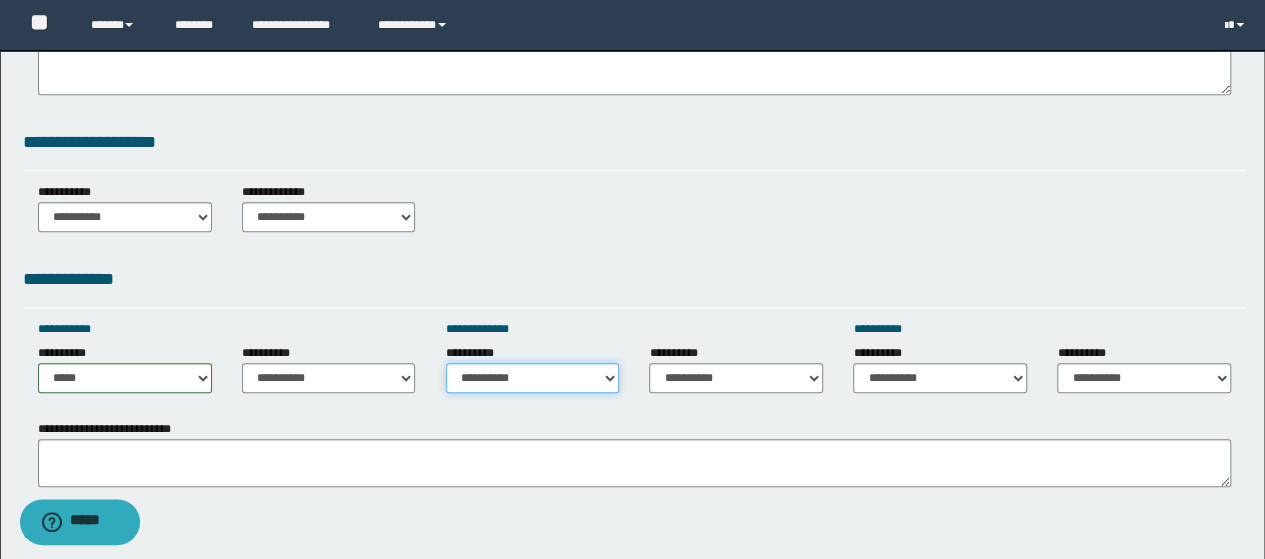 click on "**********" at bounding box center [533, 378] 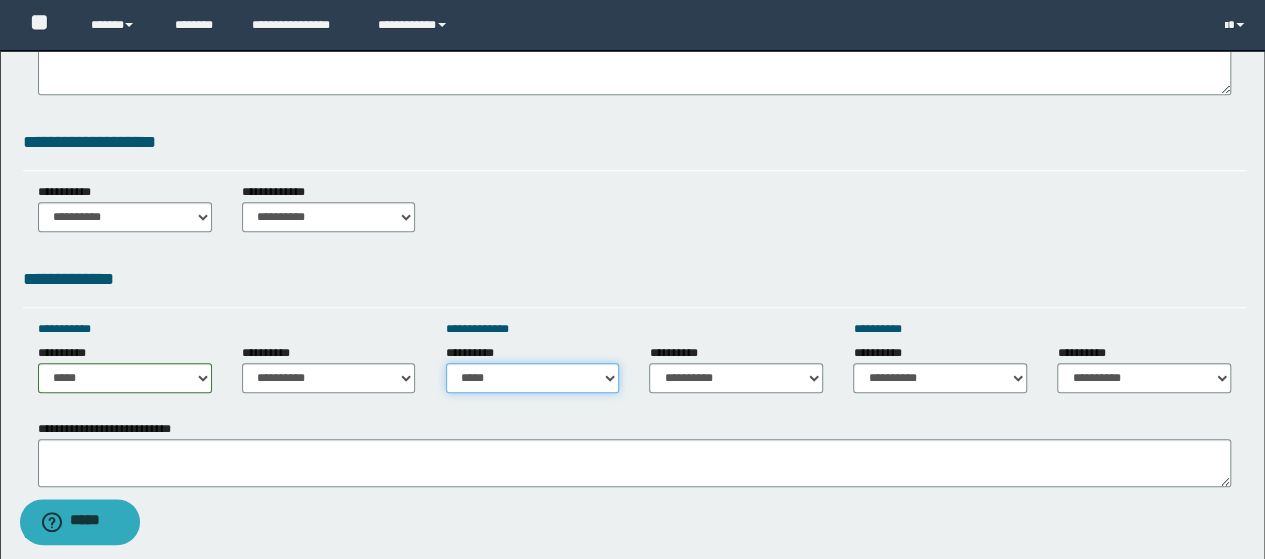 click on "**********" at bounding box center (533, 378) 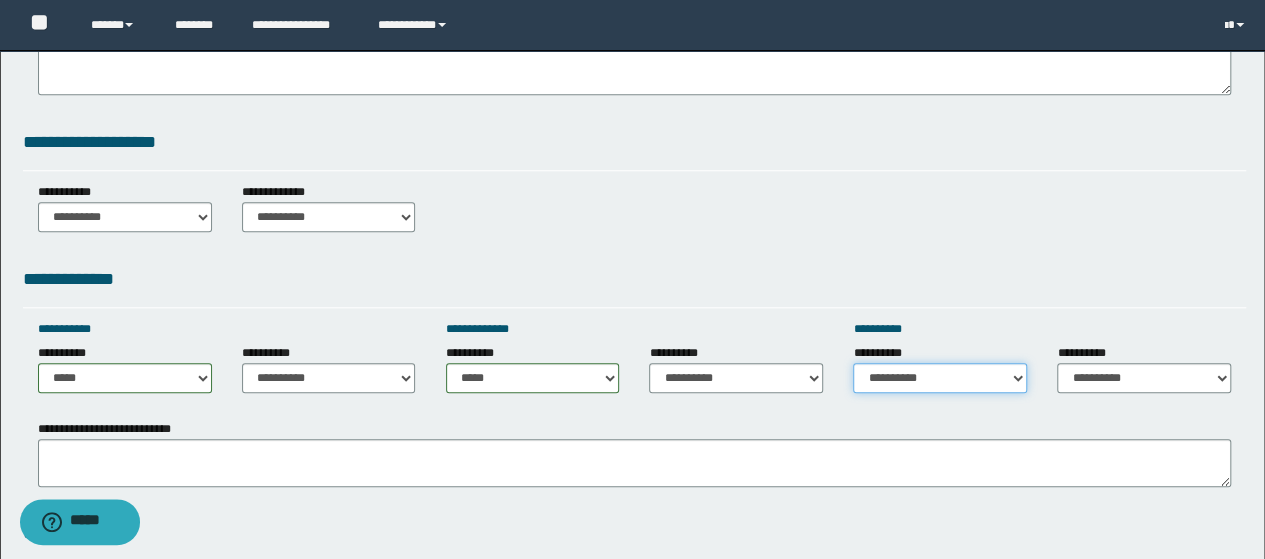 click on "**********" at bounding box center [940, 378] 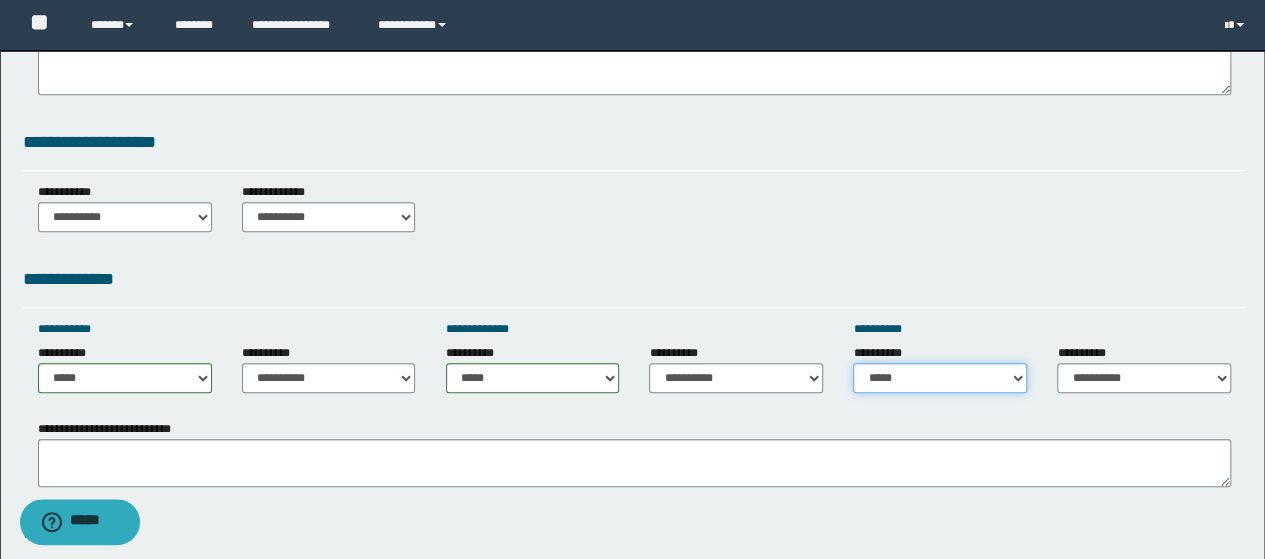 click on "**********" at bounding box center (940, 378) 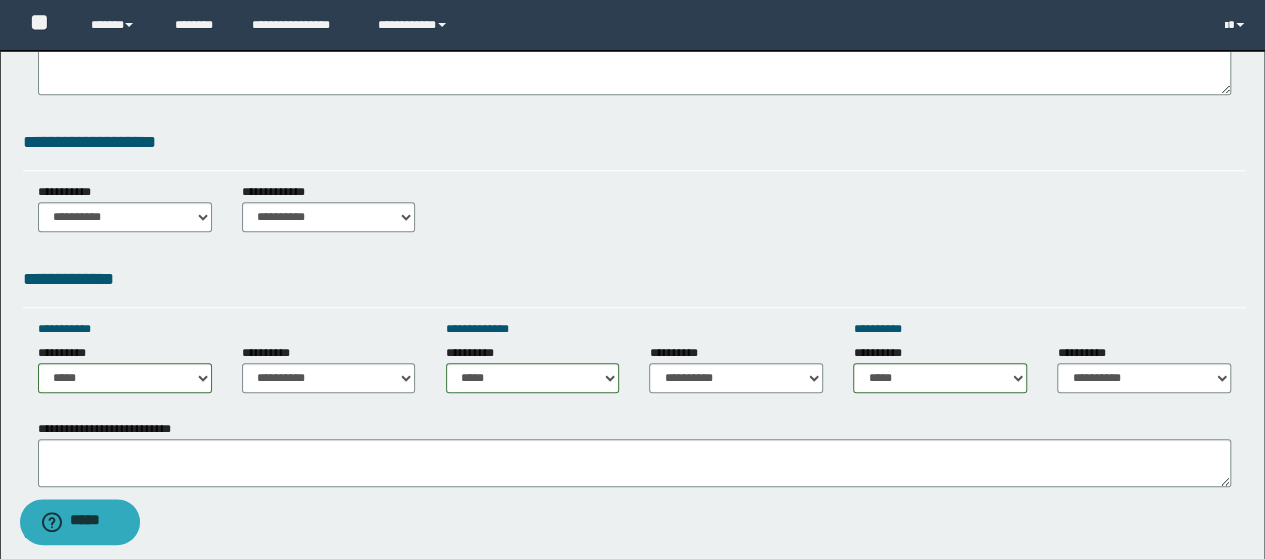drag, startPoint x: 696, startPoint y: 315, endPoint x: 577, endPoint y: 313, distance: 119.01681 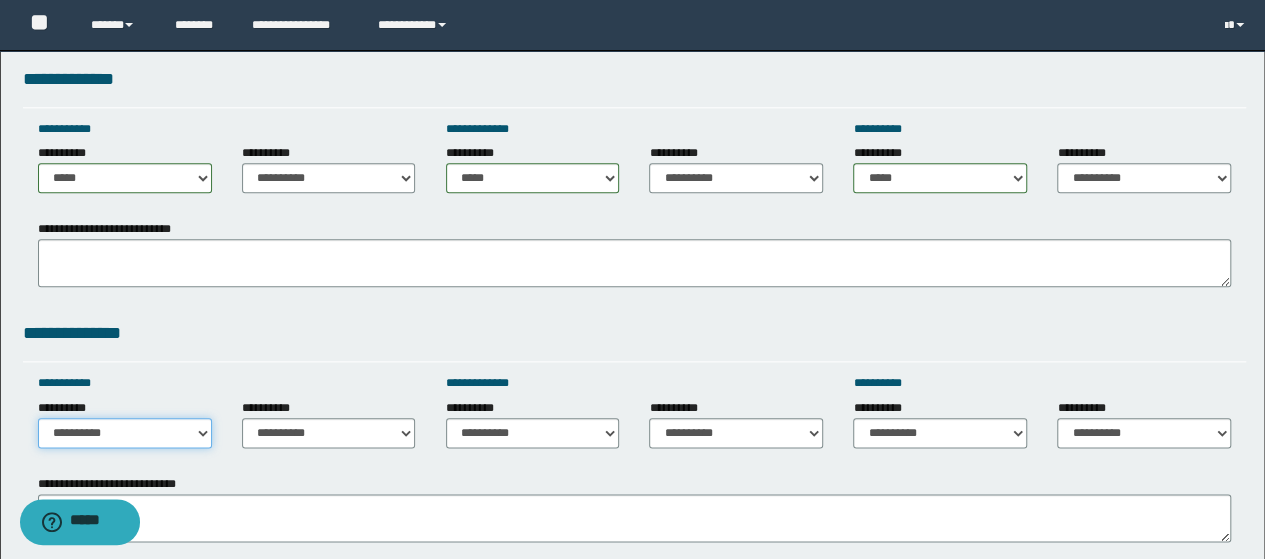 drag, startPoint x: 172, startPoint y: 430, endPoint x: 158, endPoint y: 418, distance: 18.439089 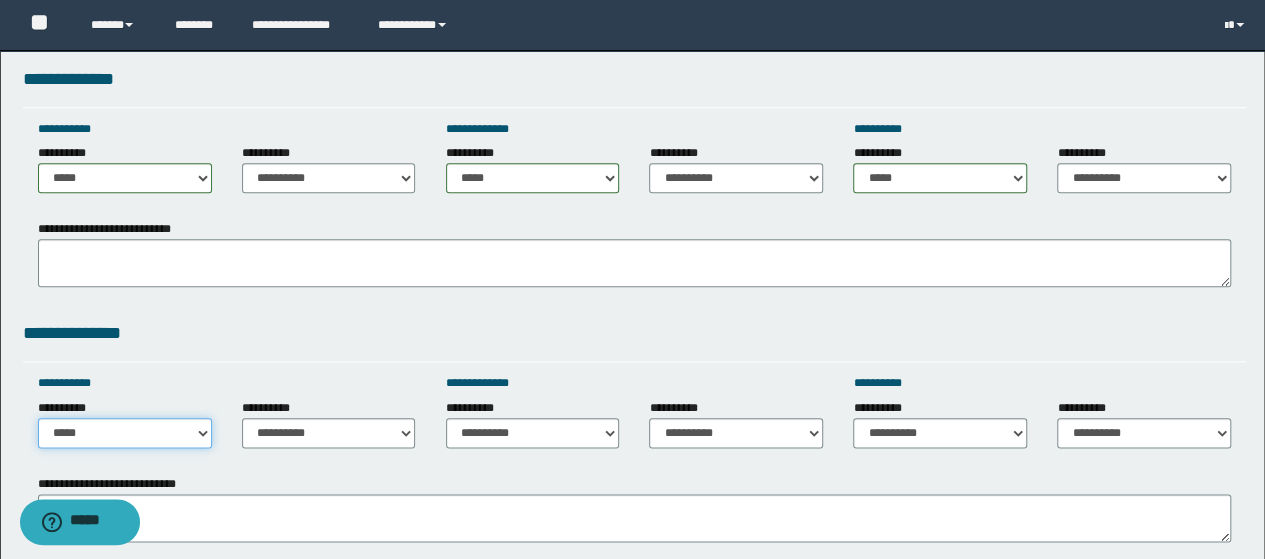 click on "**********" at bounding box center (125, 433) 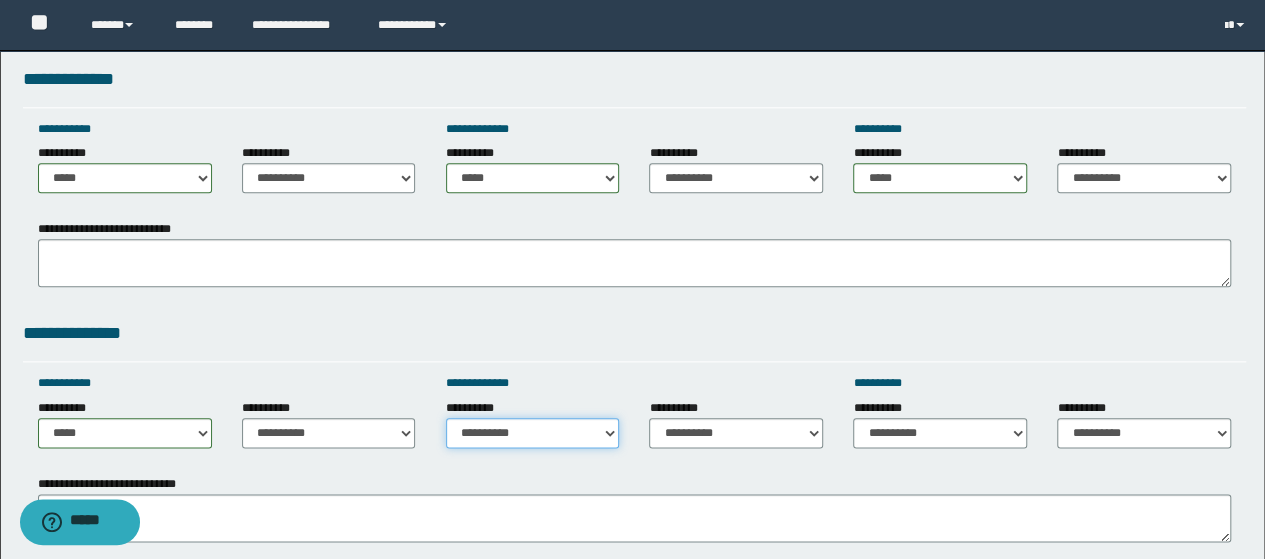 click on "**********" at bounding box center [533, 433] 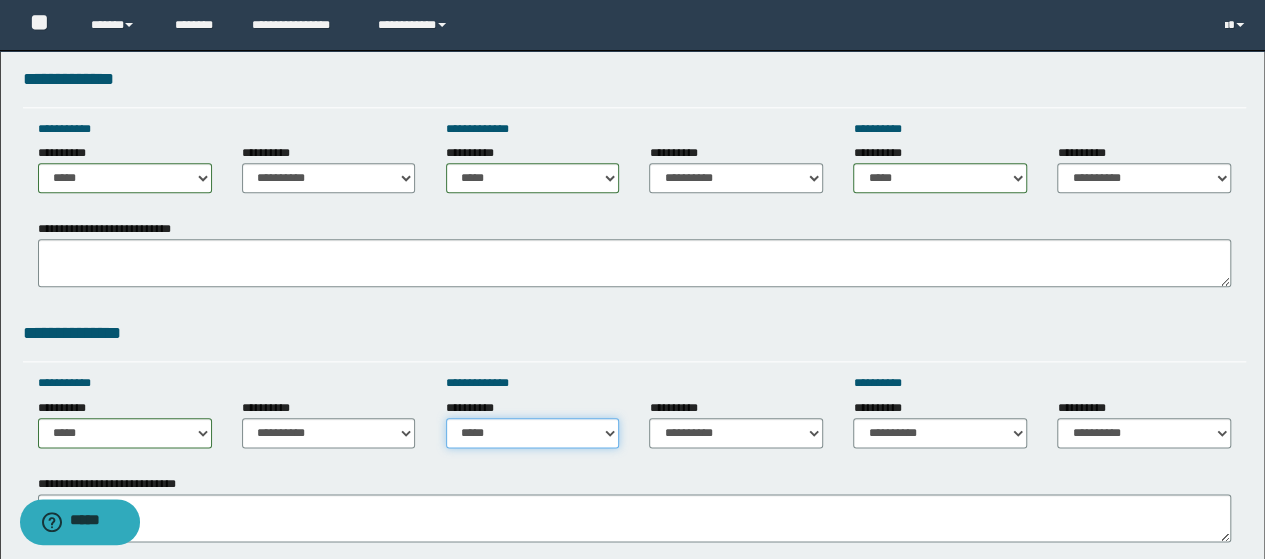 click on "**********" at bounding box center [533, 433] 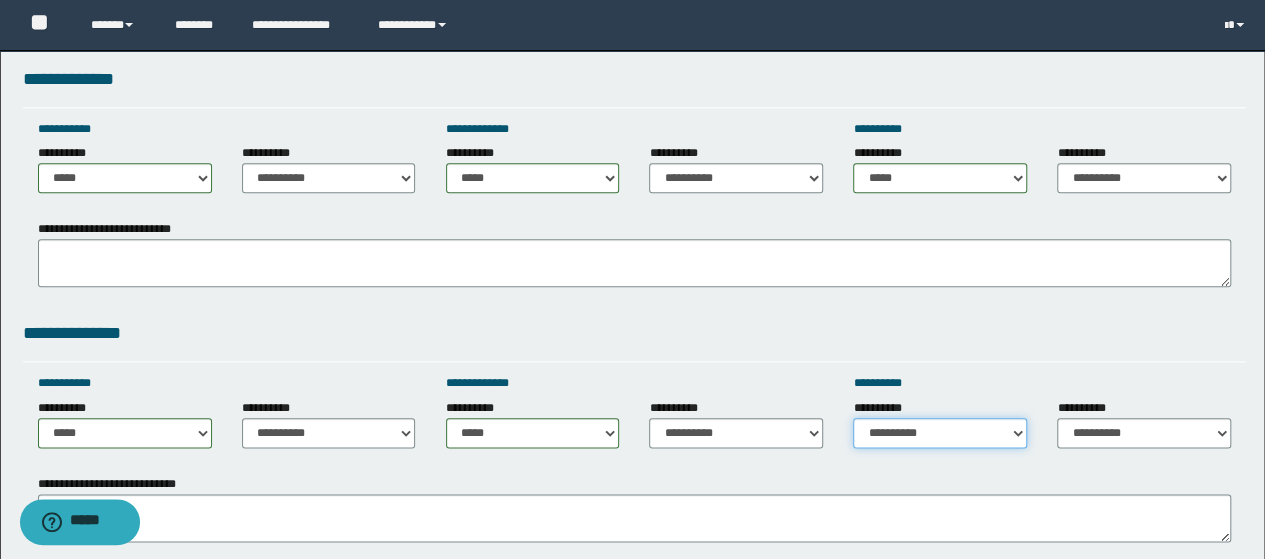 drag, startPoint x: 953, startPoint y: 428, endPoint x: 946, endPoint y: 418, distance: 12.206555 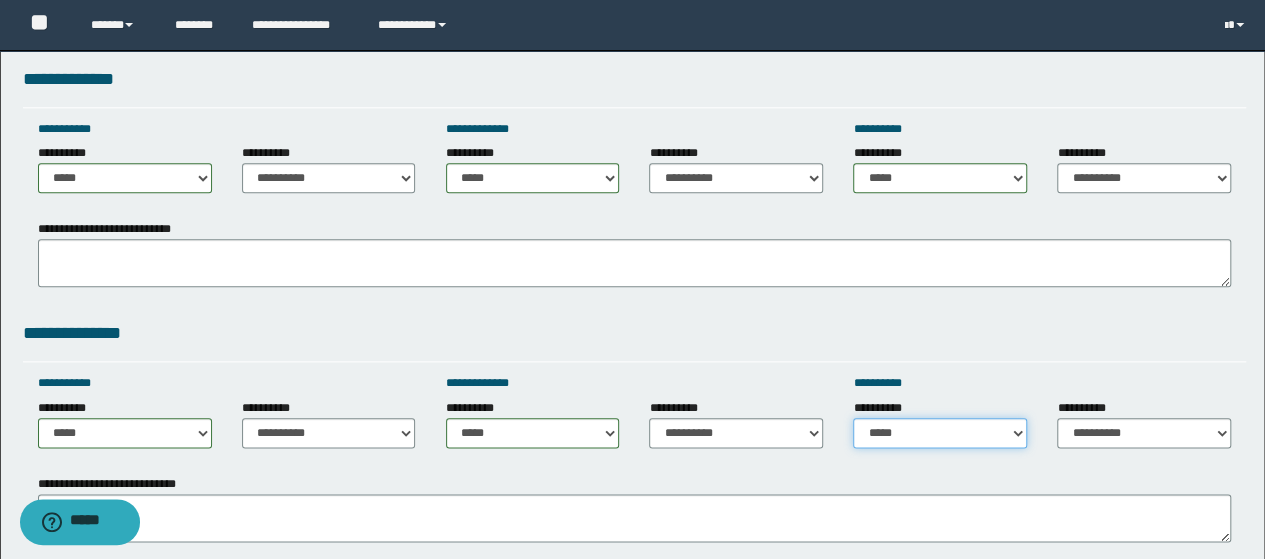 click on "**********" at bounding box center (940, 433) 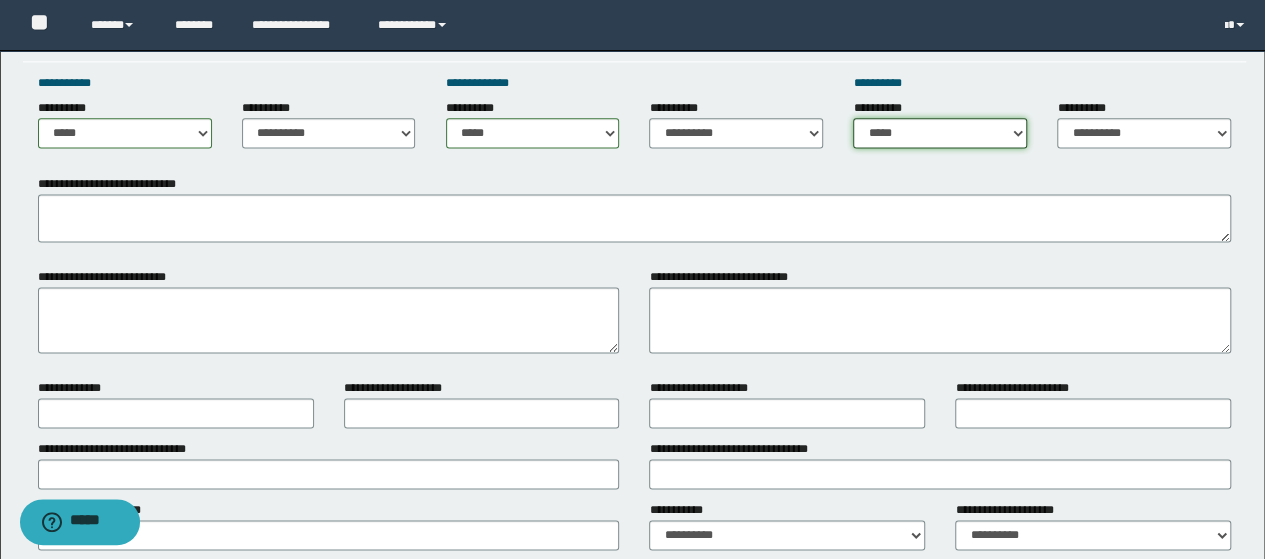 scroll, scrollTop: 1400, scrollLeft: 0, axis: vertical 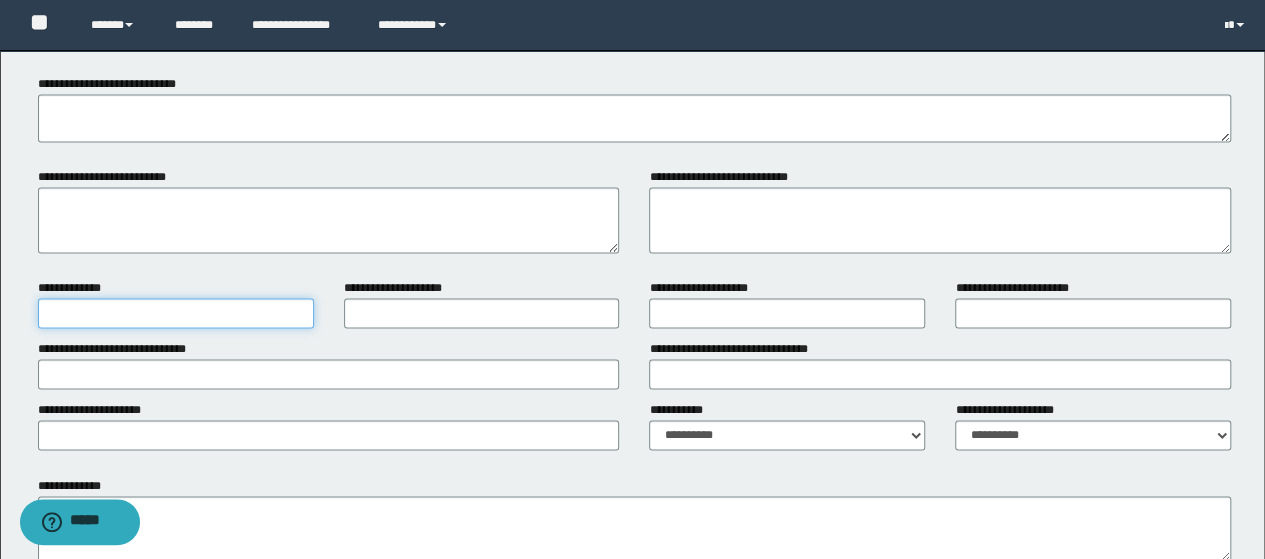click on "**********" at bounding box center [176, 313] 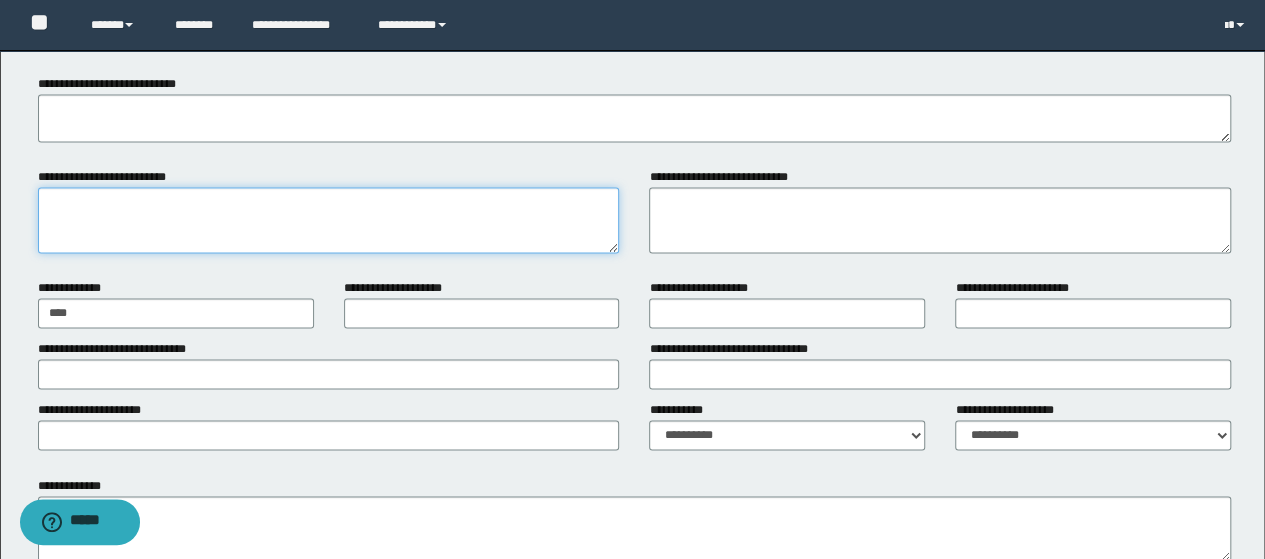 click on "**********" at bounding box center (329, 220) 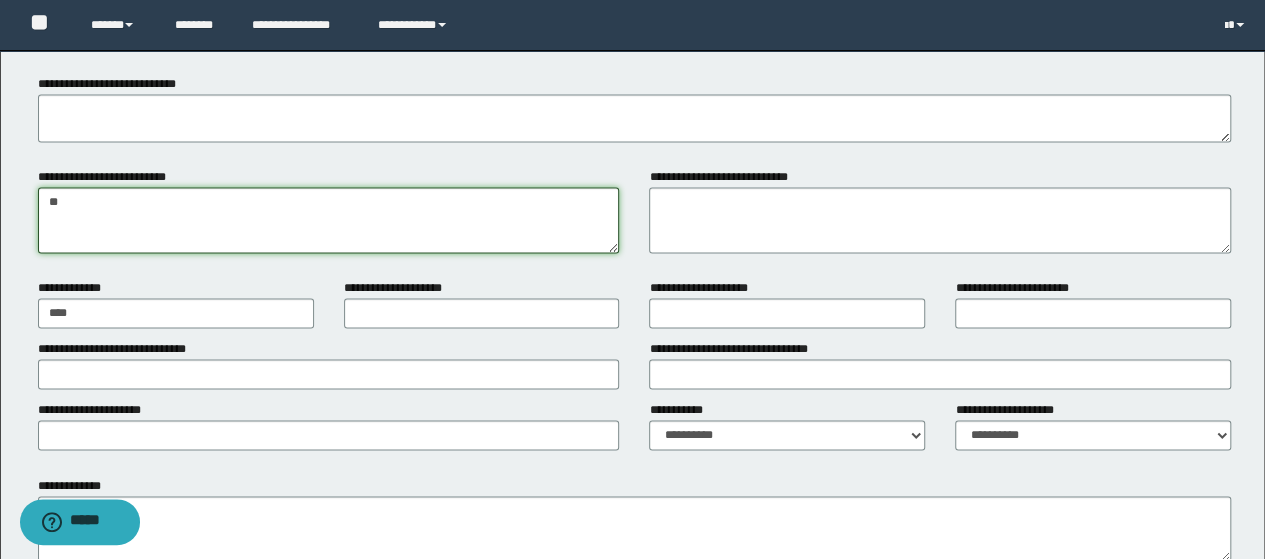 type on "*" 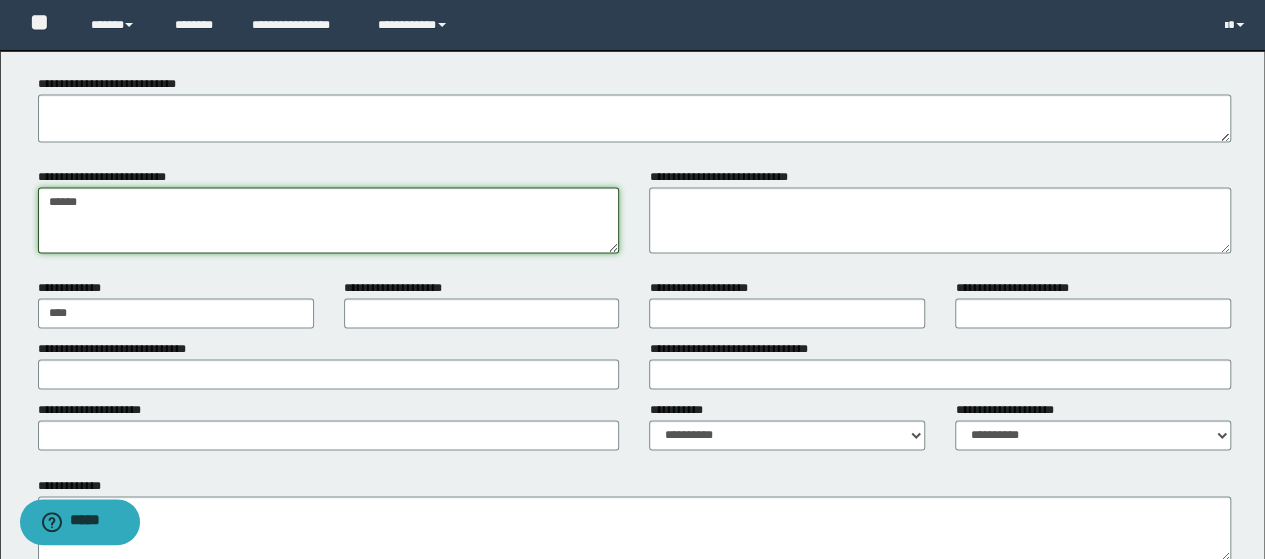 type on "******" 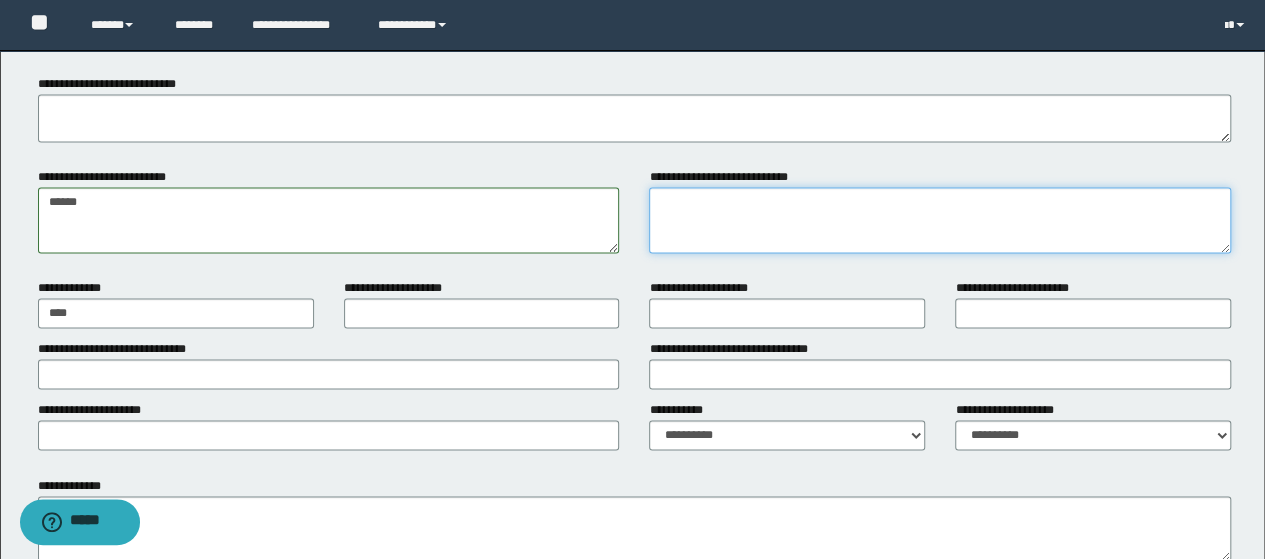 click on "**********" at bounding box center (940, 220) 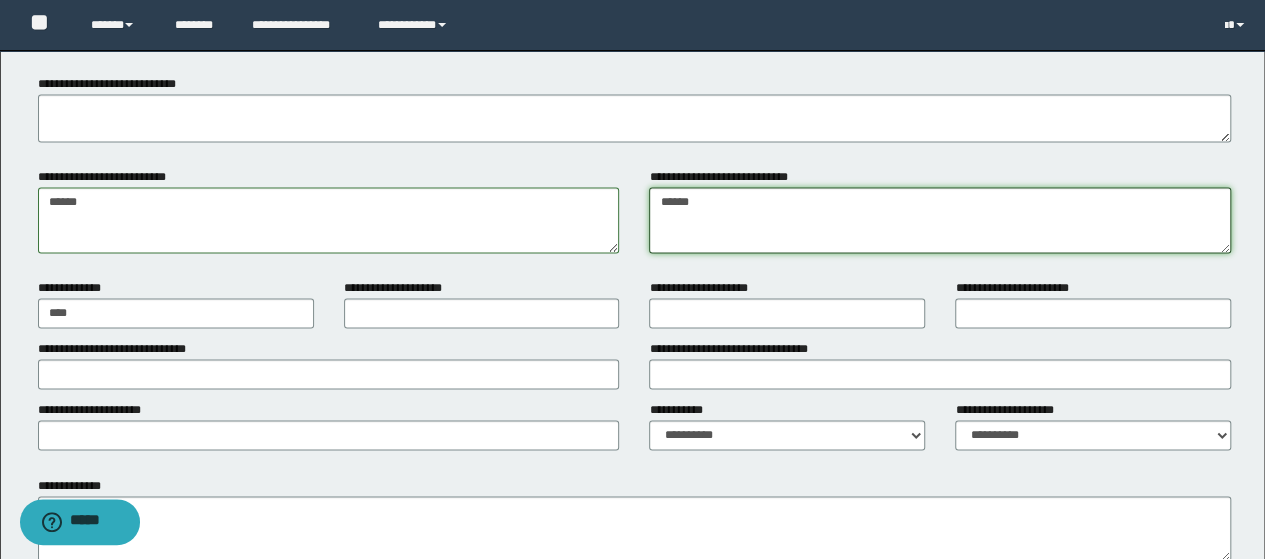 type on "******" 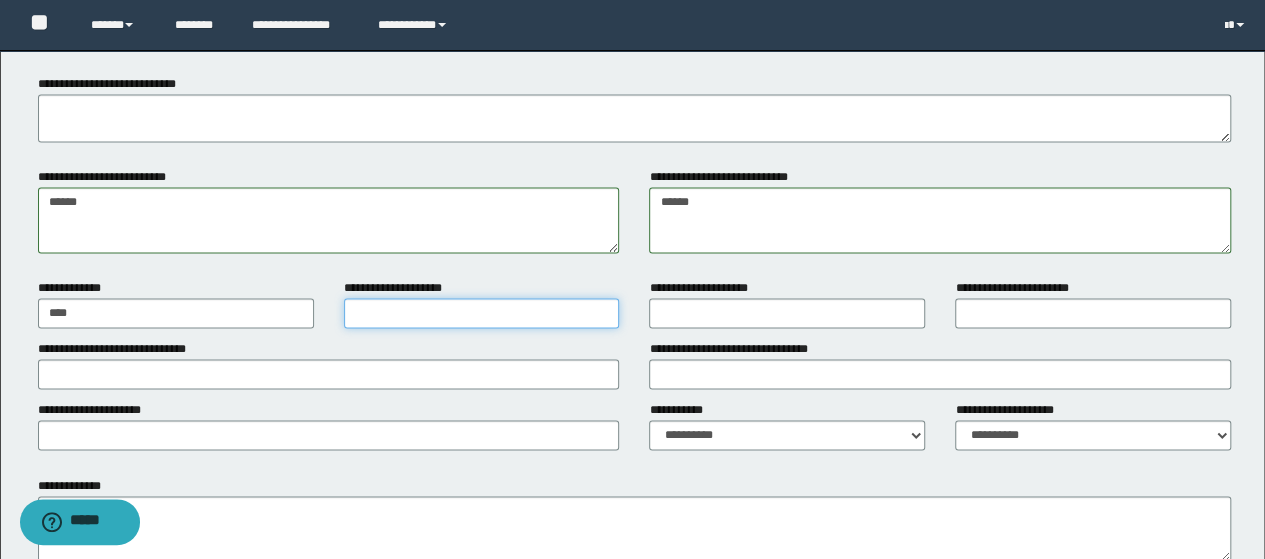 click on "**********" at bounding box center (482, 313) 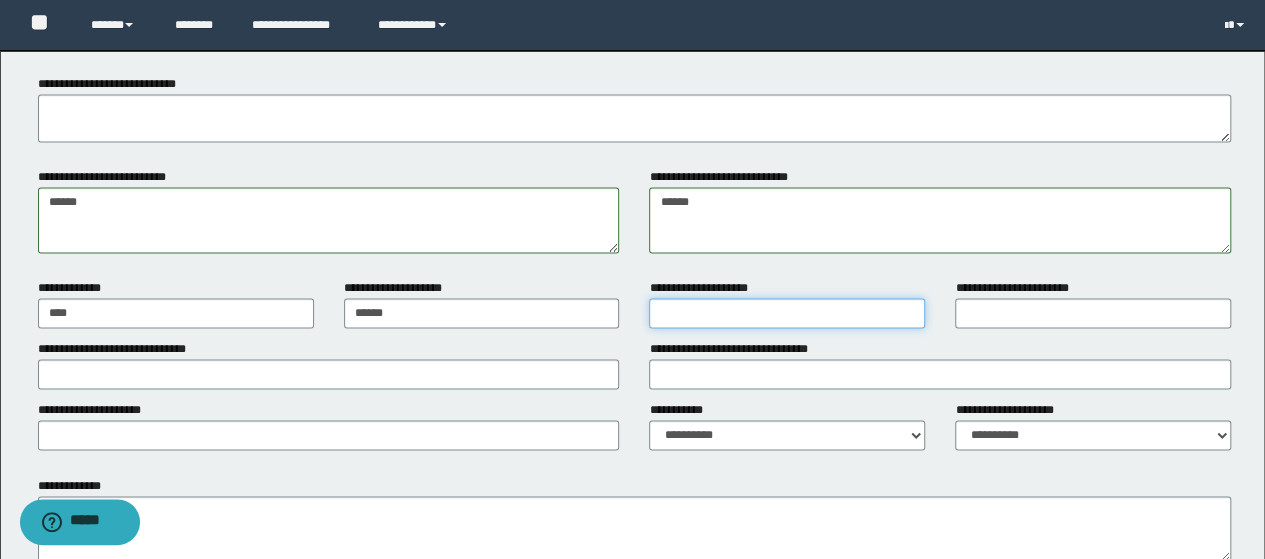 click on "**********" at bounding box center (787, 313) 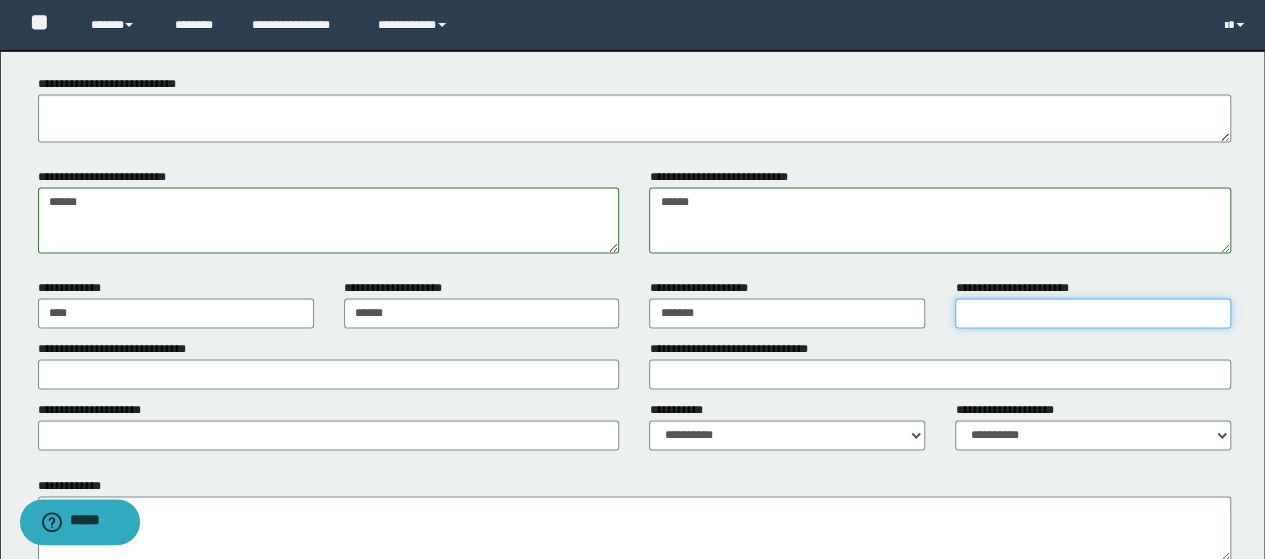 click on "**********" at bounding box center (1093, 313) 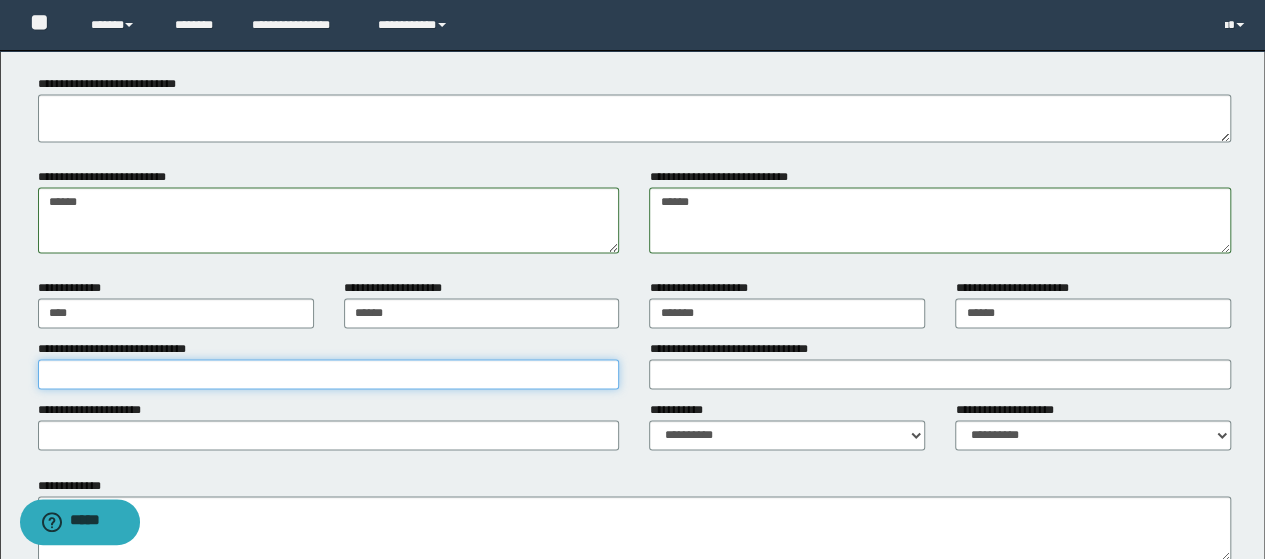 click on "**********" at bounding box center (329, 374) 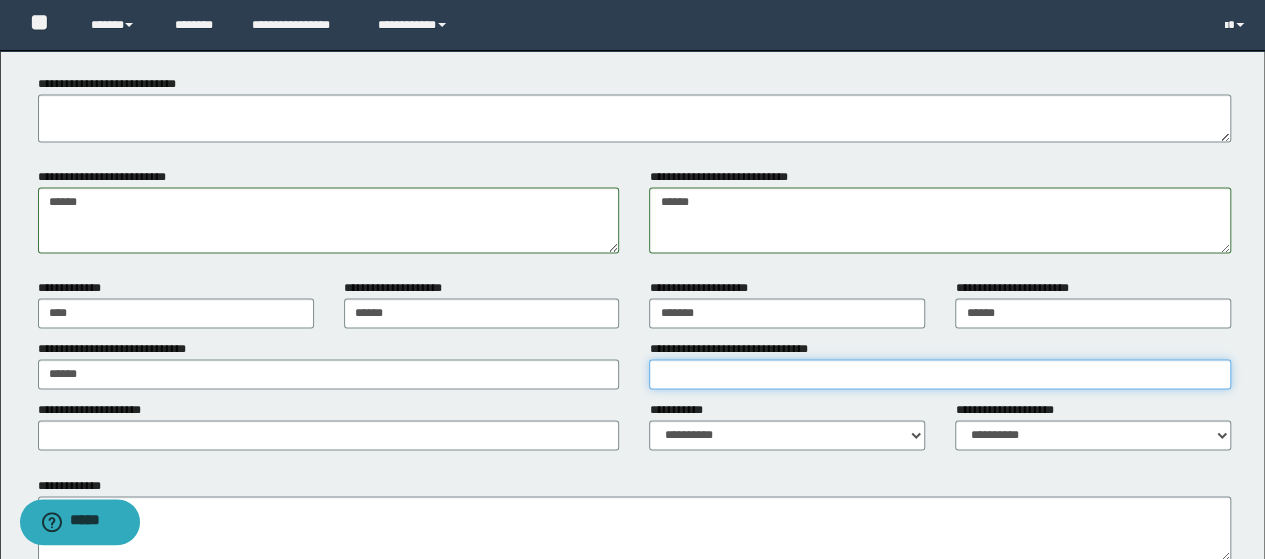 drag, startPoint x: 710, startPoint y: 366, endPoint x: 719, endPoint y: 404, distance: 39.051247 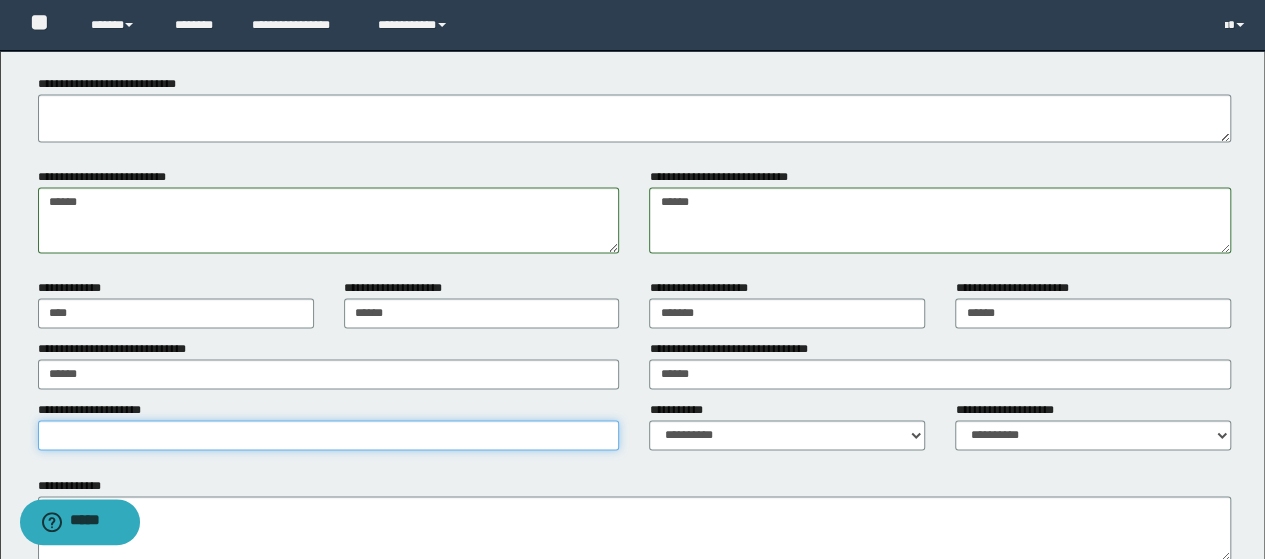 drag, startPoint x: 450, startPoint y: 437, endPoint x: 402, endPoint y: 451, distance: 50 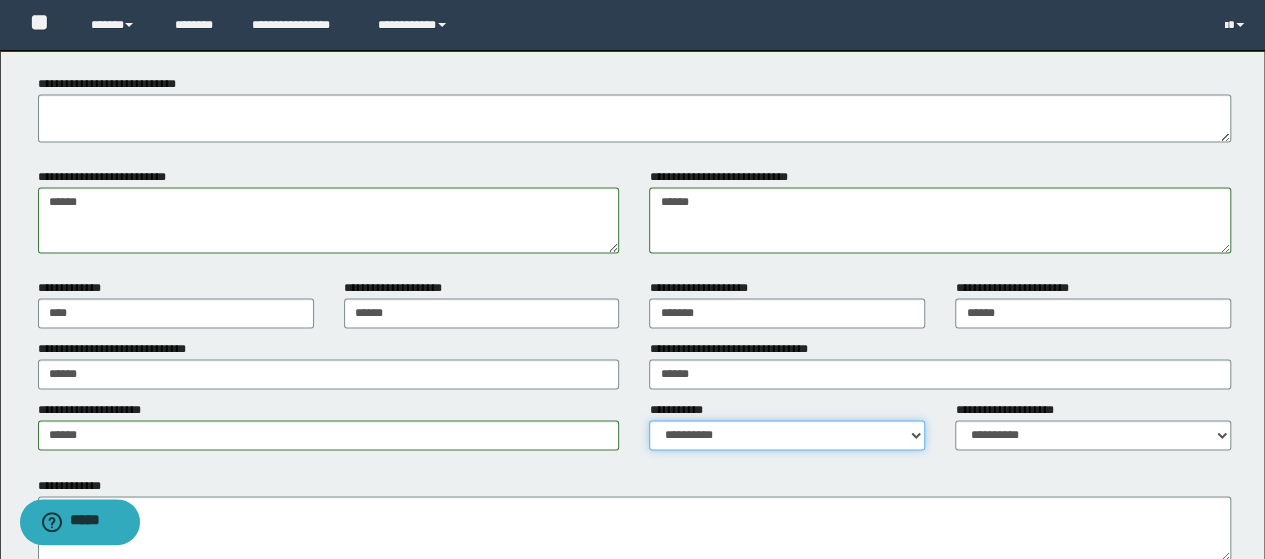 click on "**********" at bounding box center [787, 435] 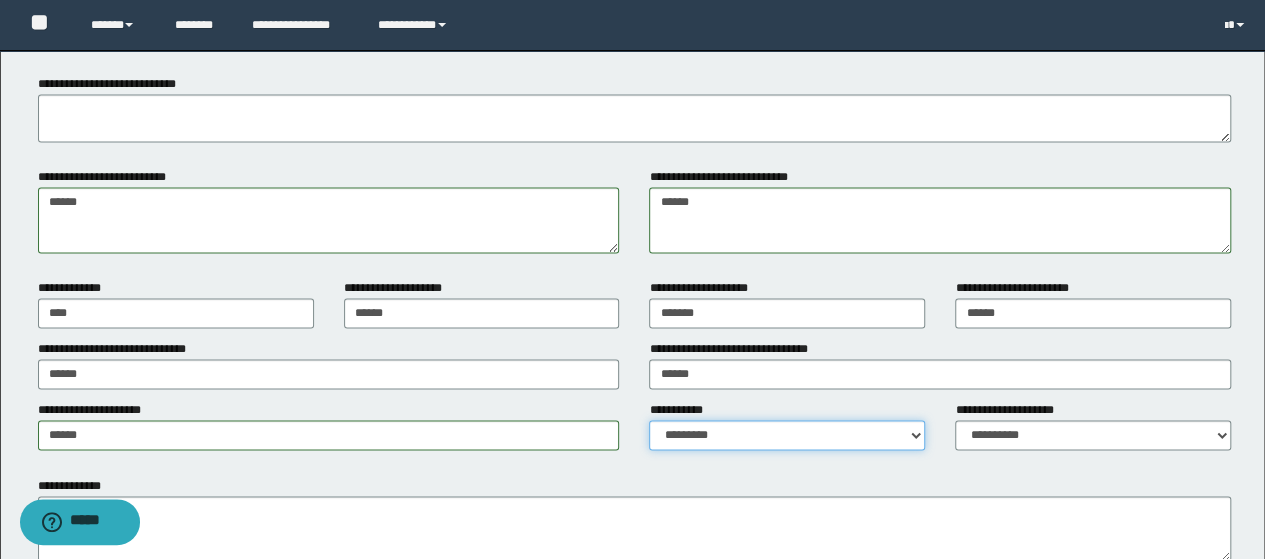 click on "**********" at bounding box center (787, 435) 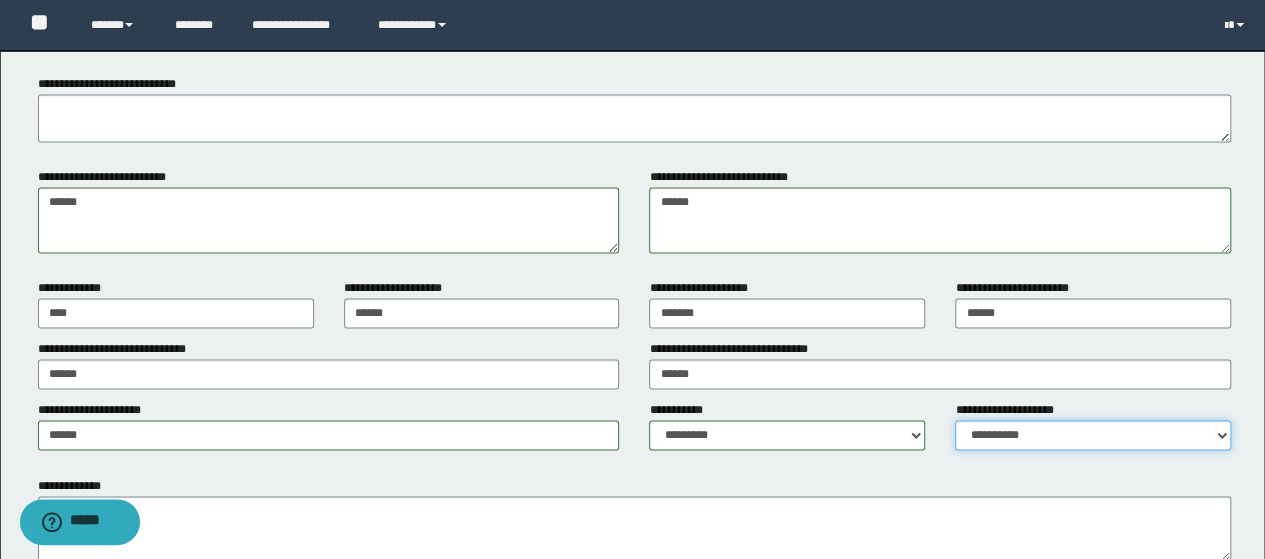 click on "**********" at bounding box center (1093, 435) 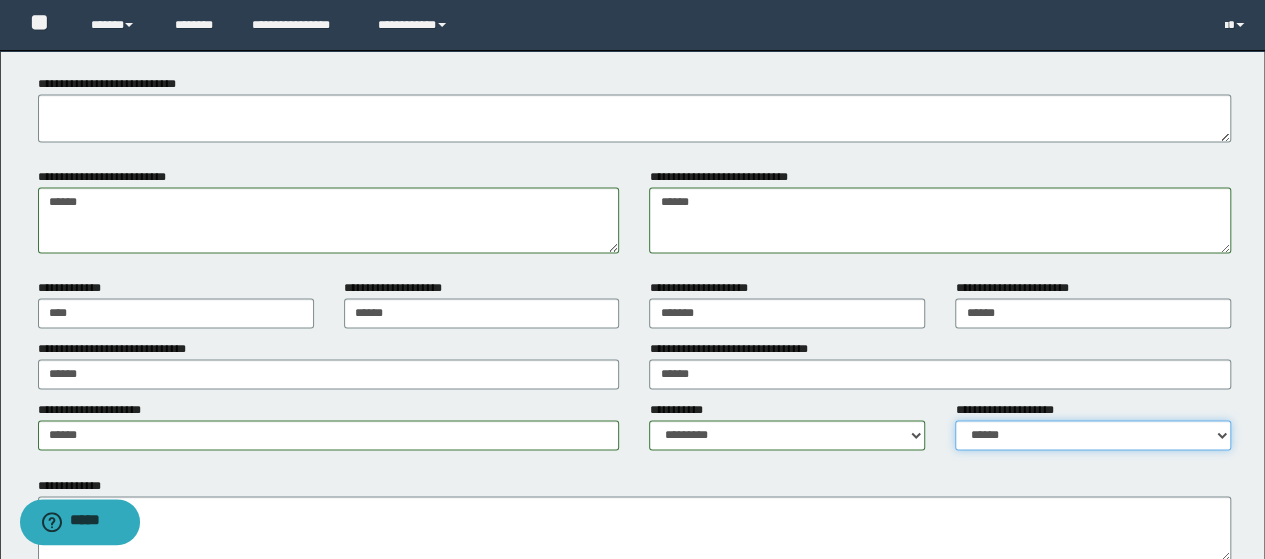 click on "**********" at bounding box center [1093, 435] 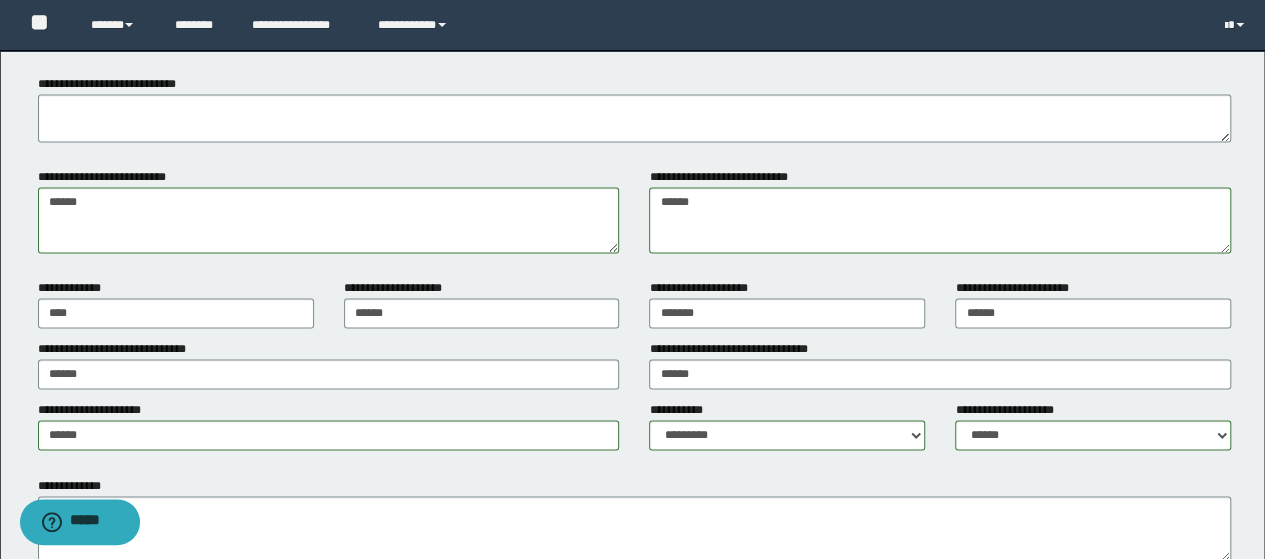 drag, startPoint x: 853, startPoint y: 277, endPoint x: 695, endPoint y: 288, distance: 158.38245 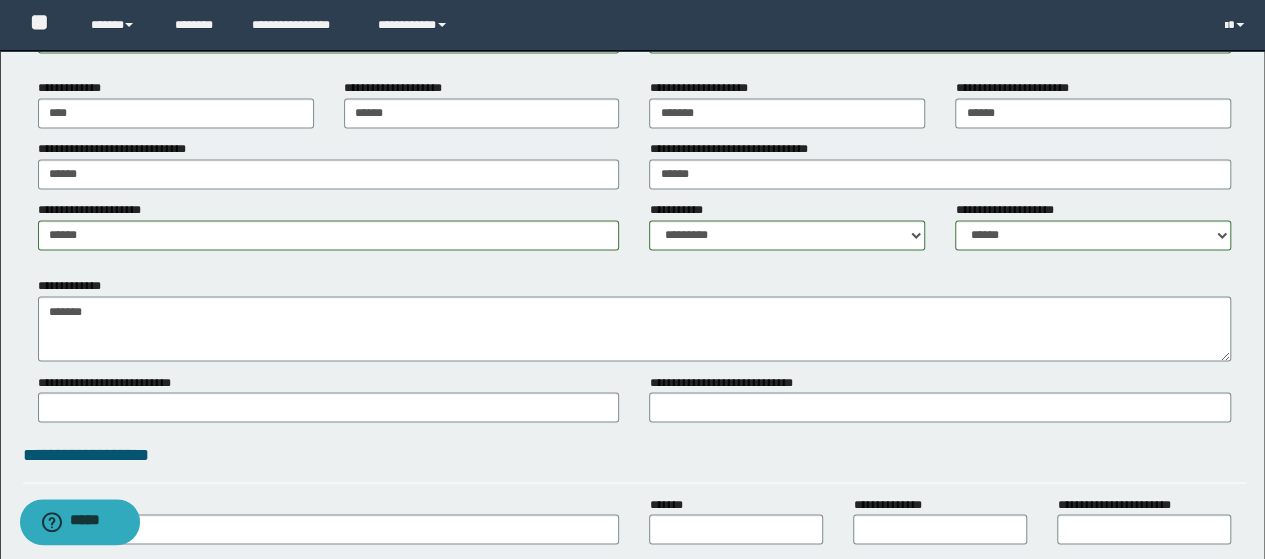 scroll, scrollTop: 1700, scrollLeft: 0, axis: vertical 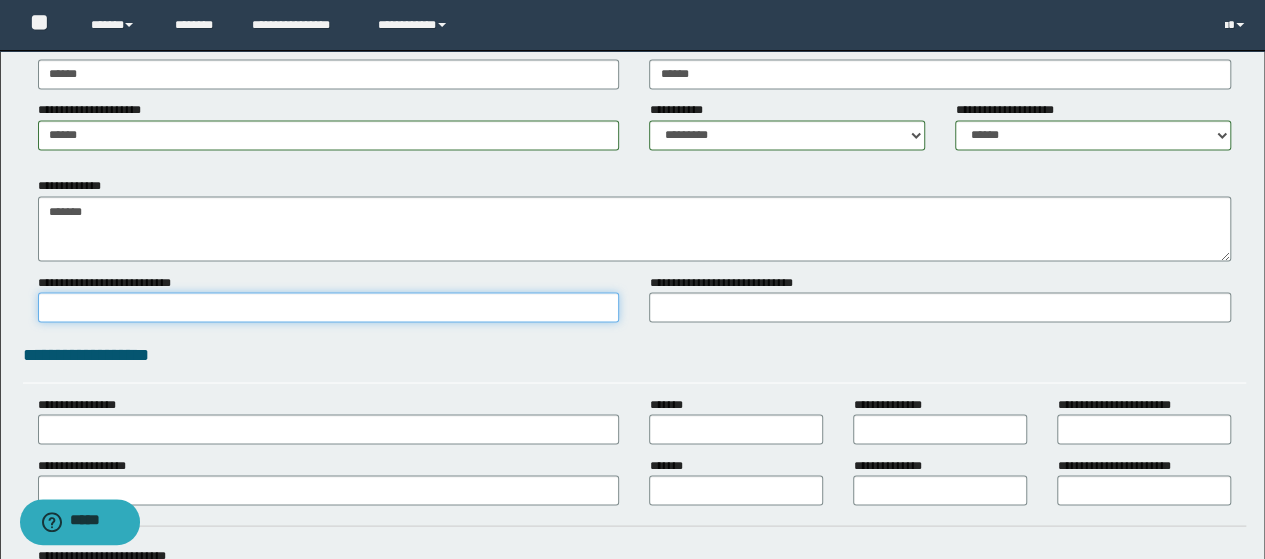 click on "**********" at bounding box center [329, 307] 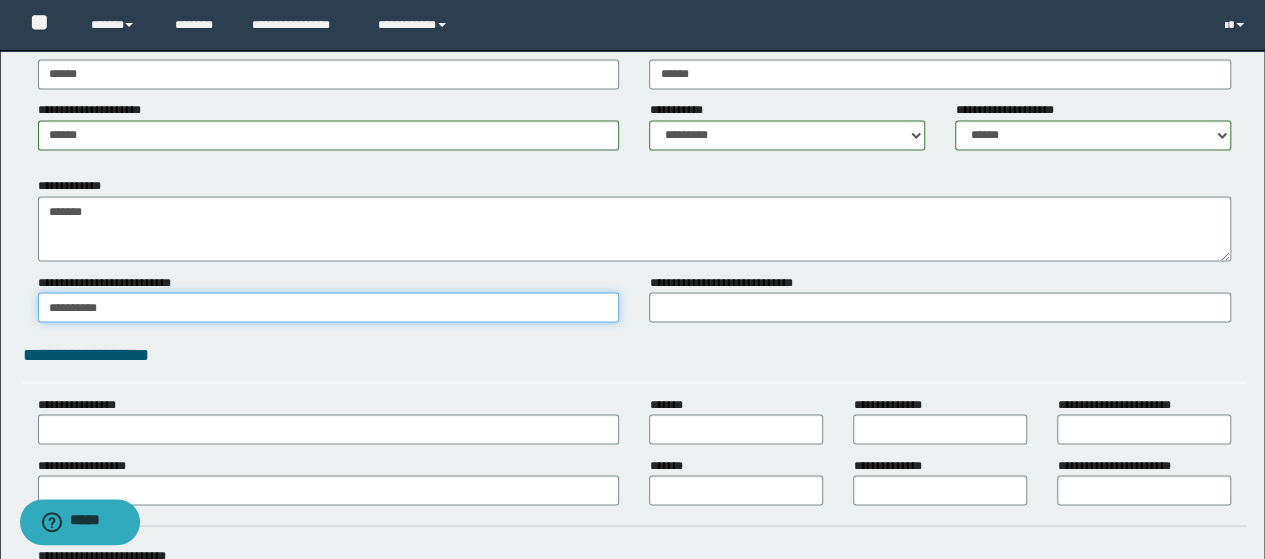 type on "*********" 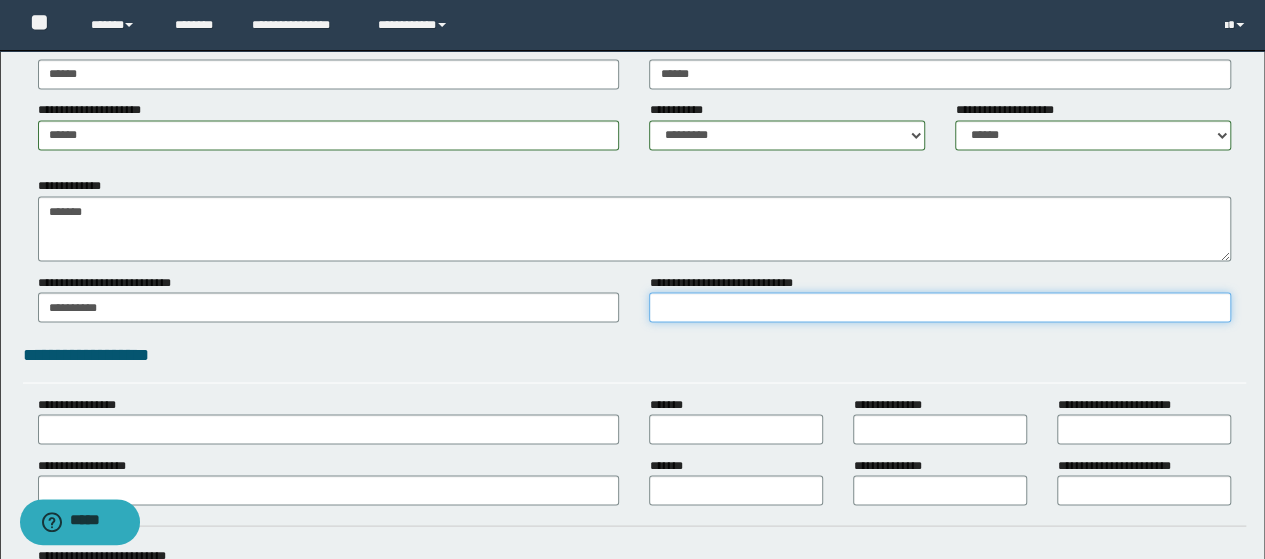 click on "**********" at bounding box center (940, 307) 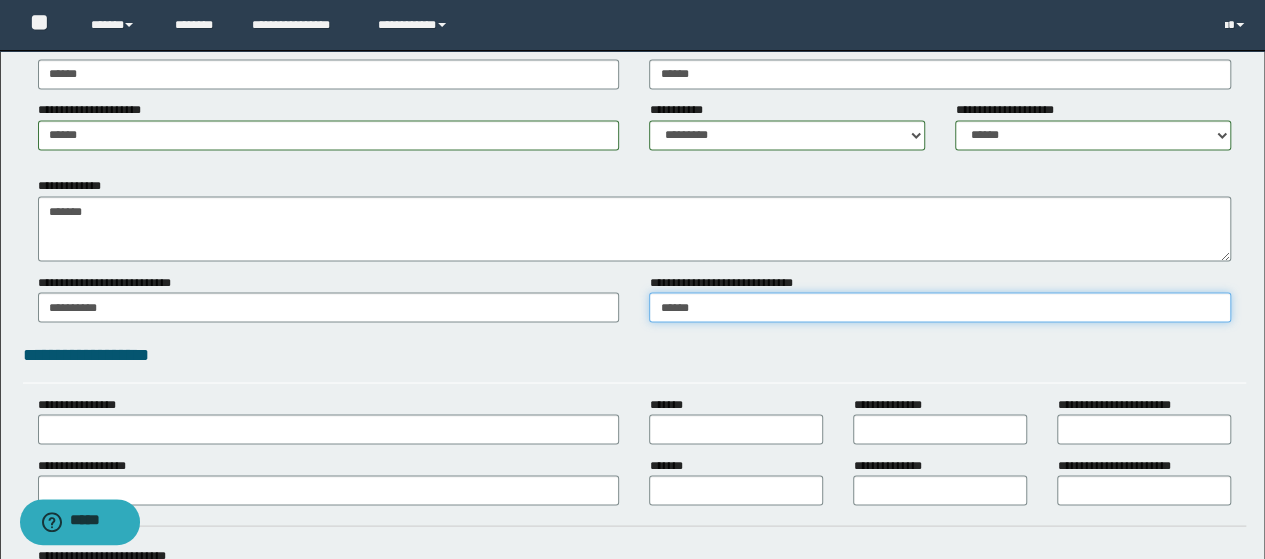 type on "******" 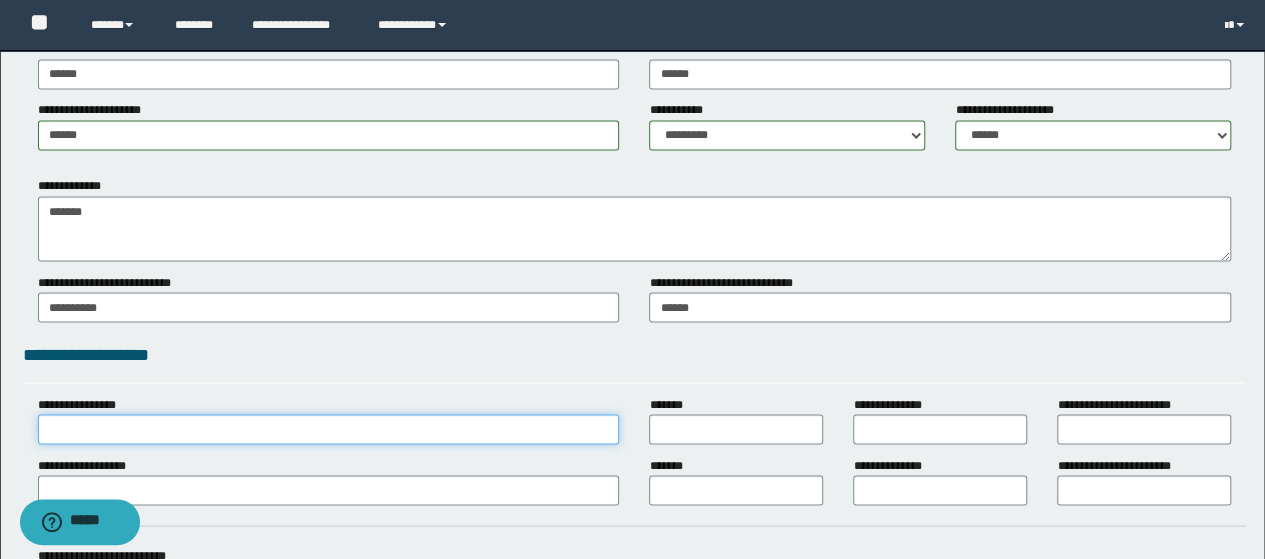 click on "**********" at bounding box center (329, 429) 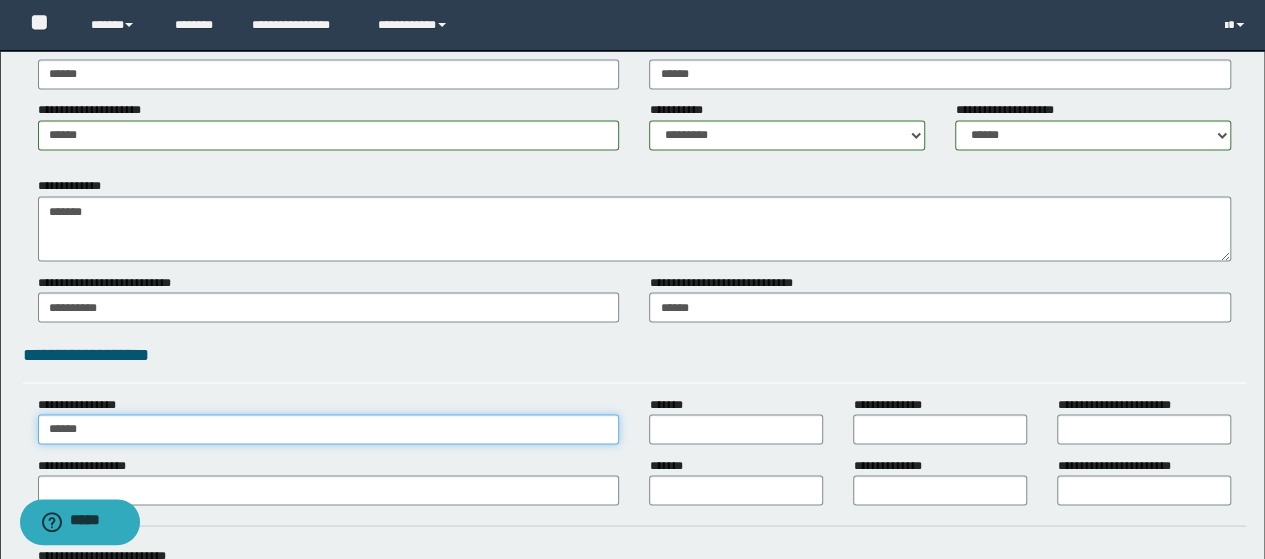 type on "******" 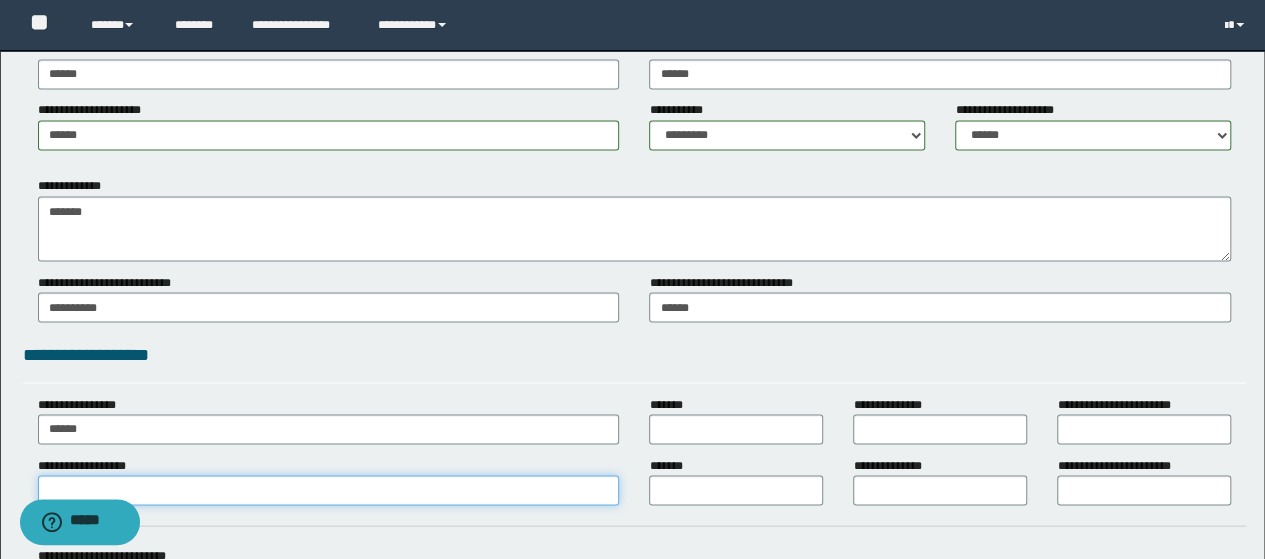 click on "**********" at bounding box center (329, 490) 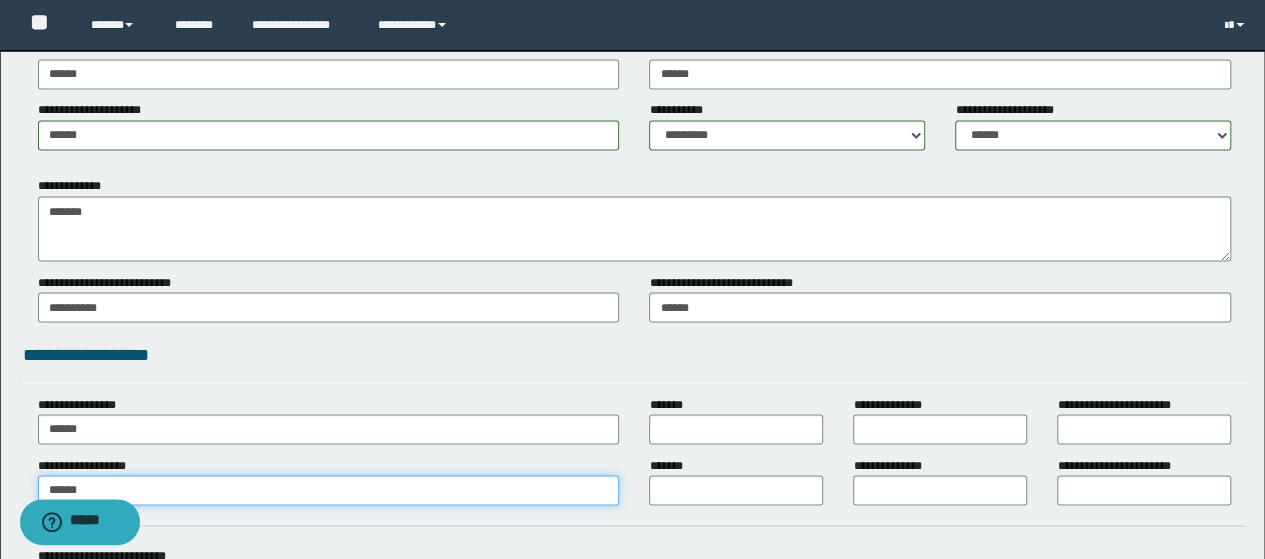 type on "******" 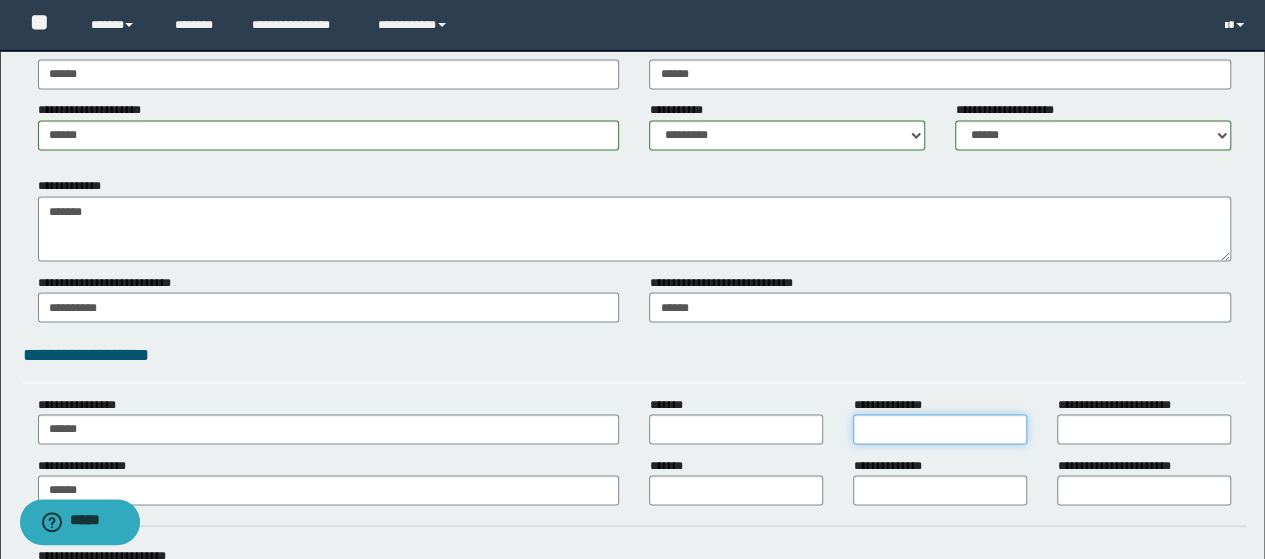 click on "**********" at bounding box center (940, 429) 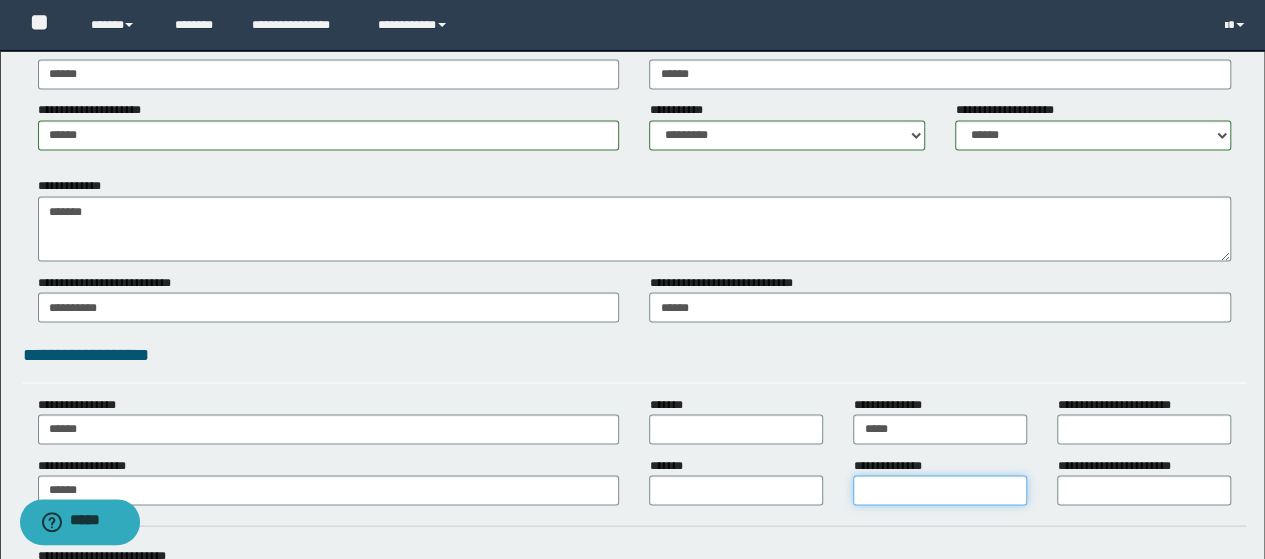 drag, startPoint x: 874, startPoint y: 482, endPoint x: 892, endPoint y: 439, distance: 46.615448 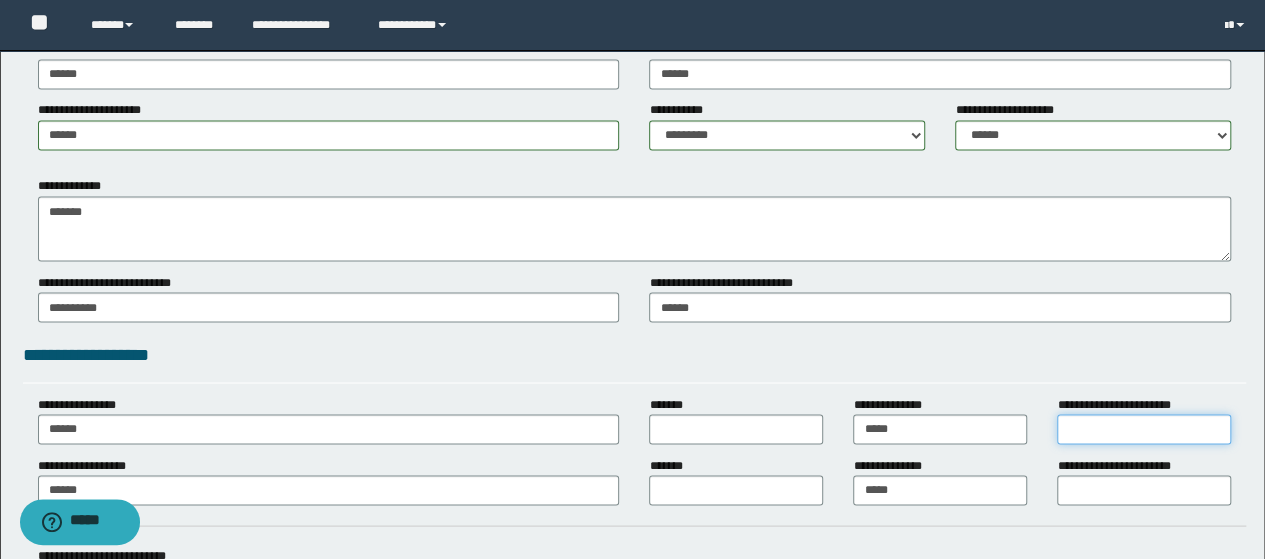 click on "**********" at bounding box center [1144, 429] 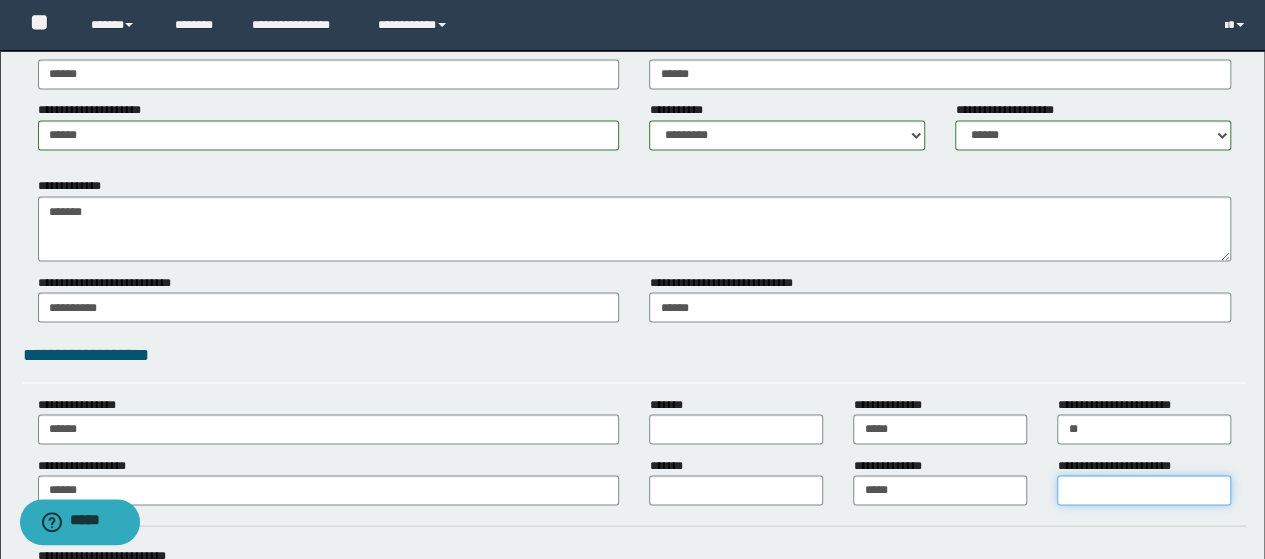 click on "**********" at bounding box center (1144, 490) 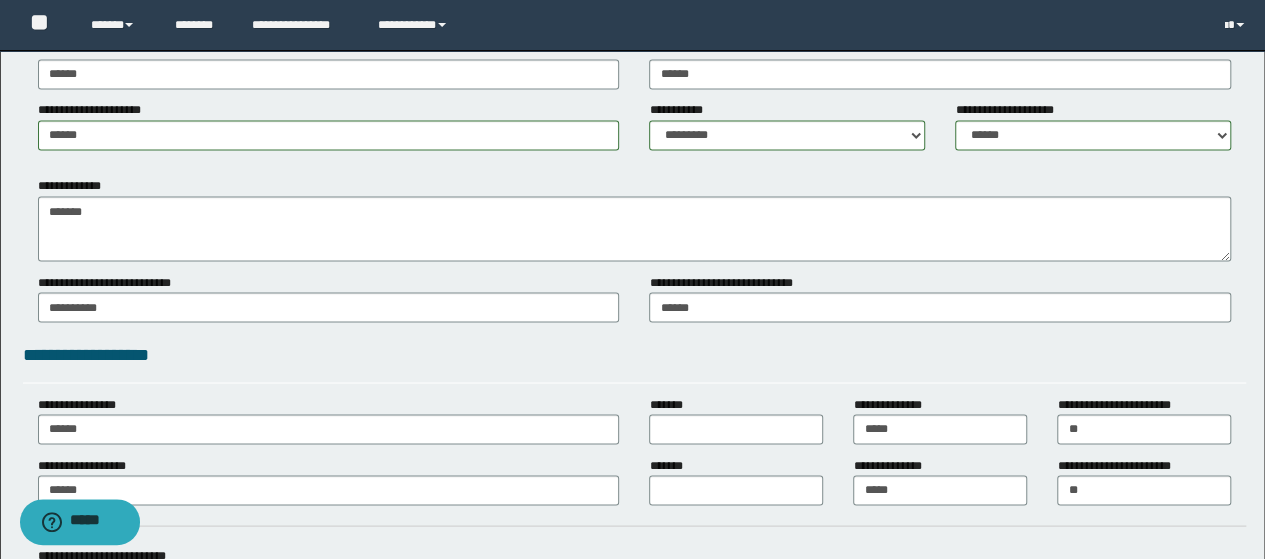 drag, startPoint x: 986, startPoint y: 371, endPoint x: 961, endPoint y: 365, distance: 25.70992 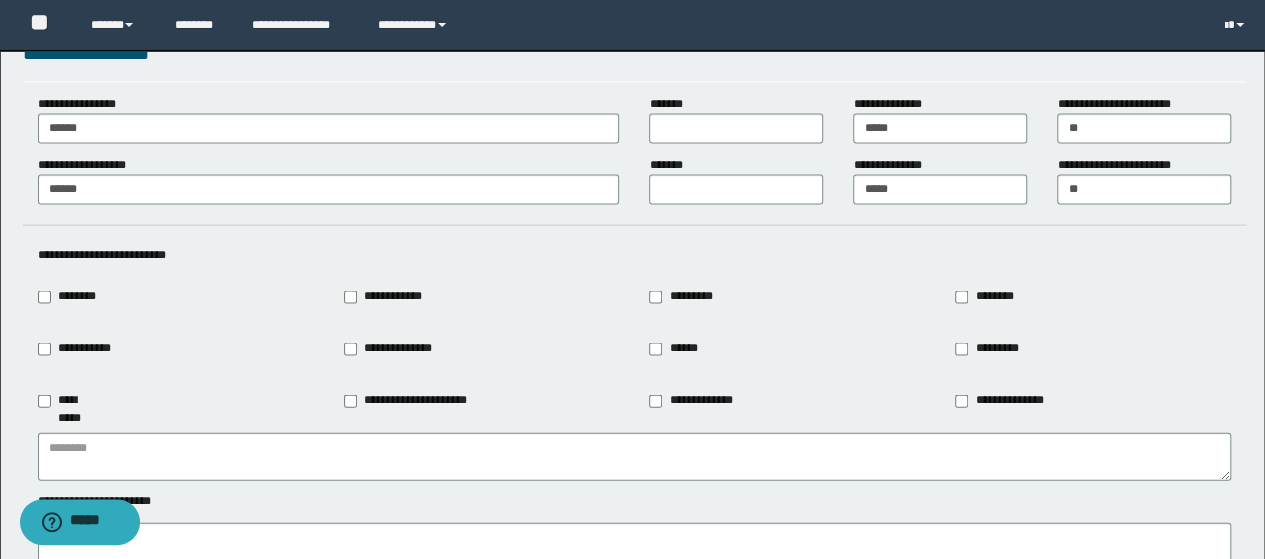 click on "********" at bounding box center [73, 297] 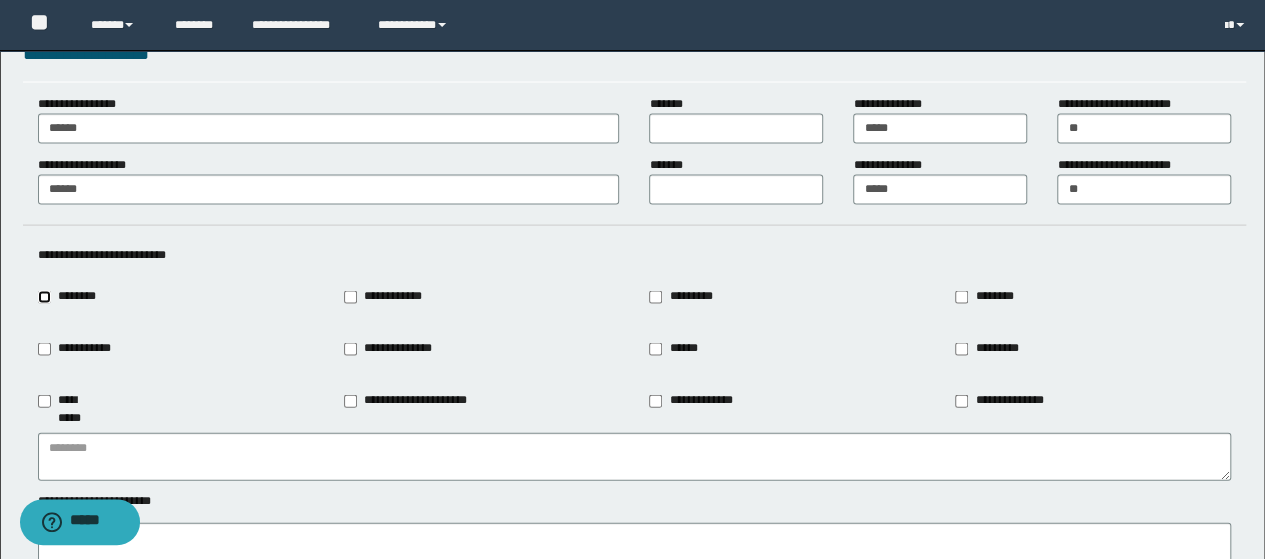 type on "********" 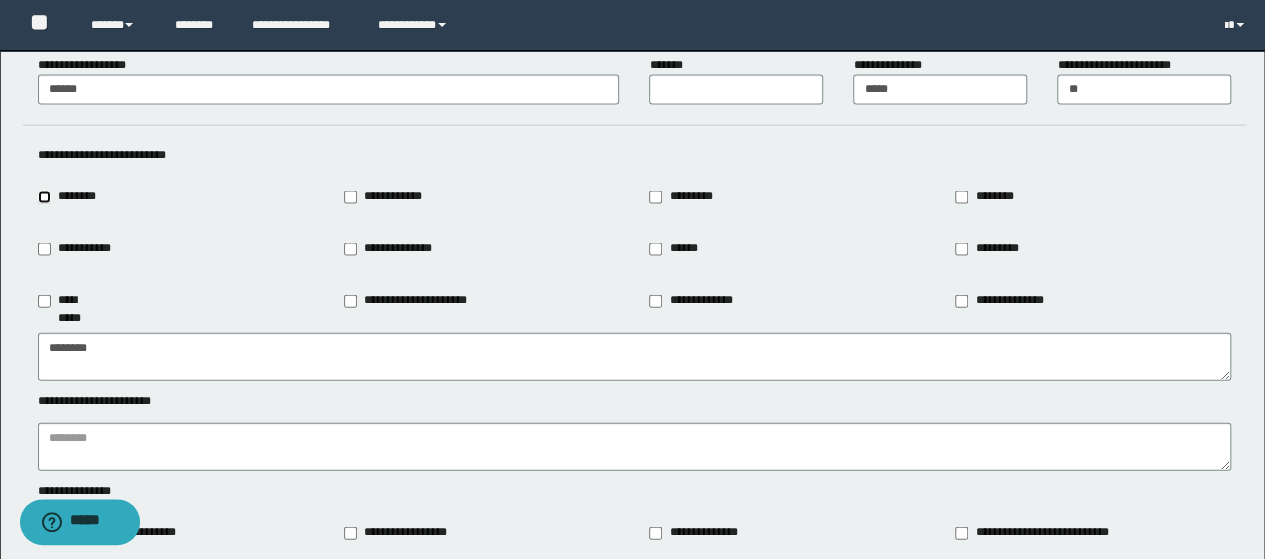 scroll, scrollTop: 2200, scrollLeft: 0, axis: vertical 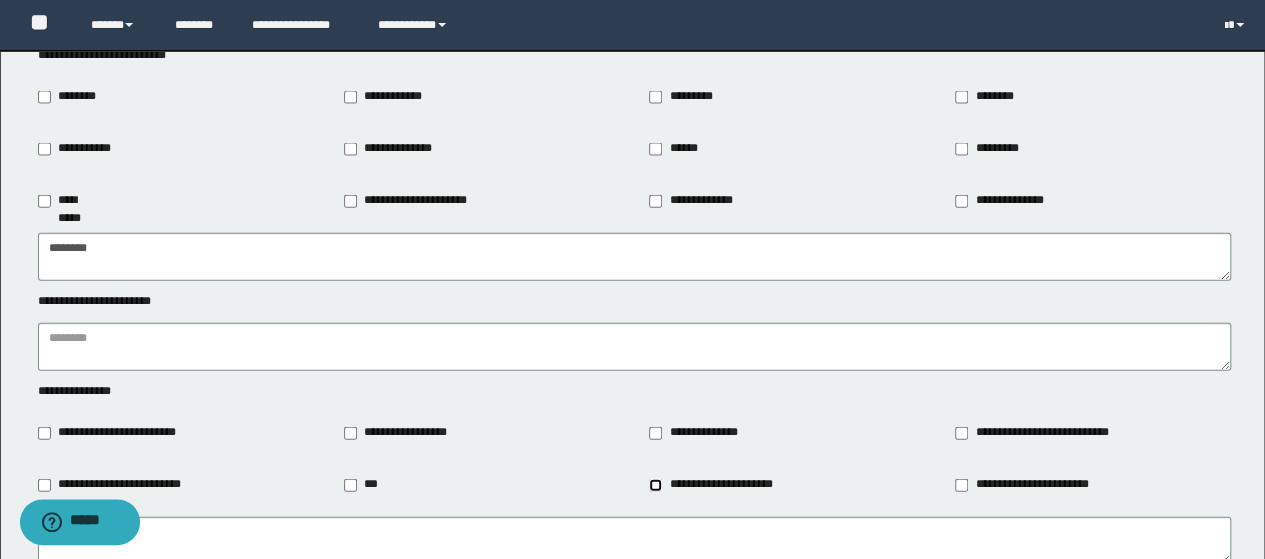 type on "**********" 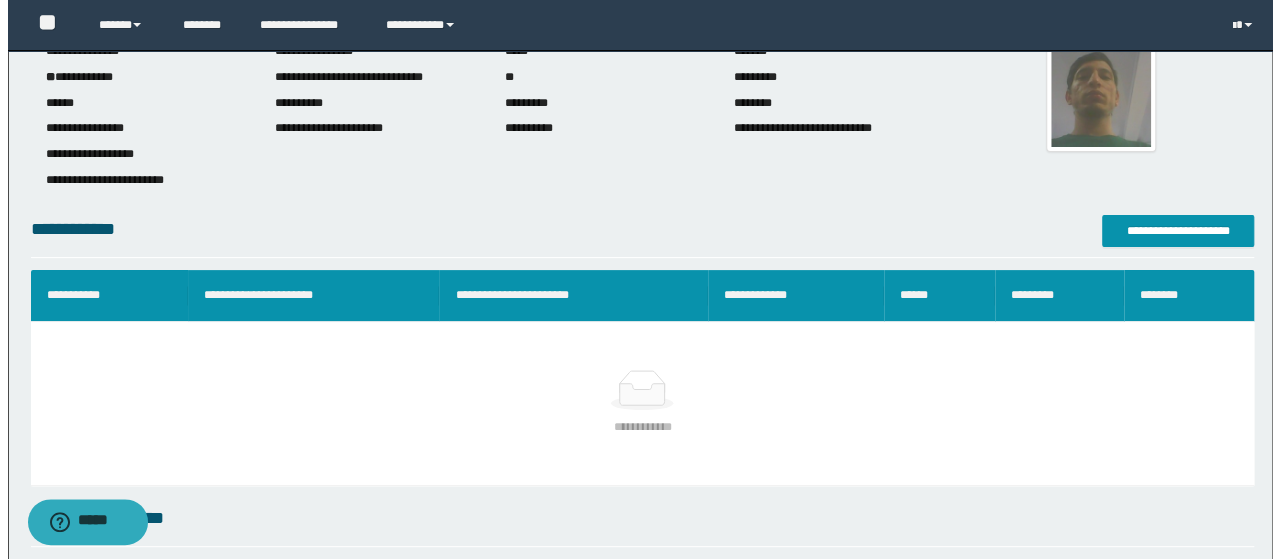 scroll, scrollTop: 0, scrollLeft: 0, axis: both 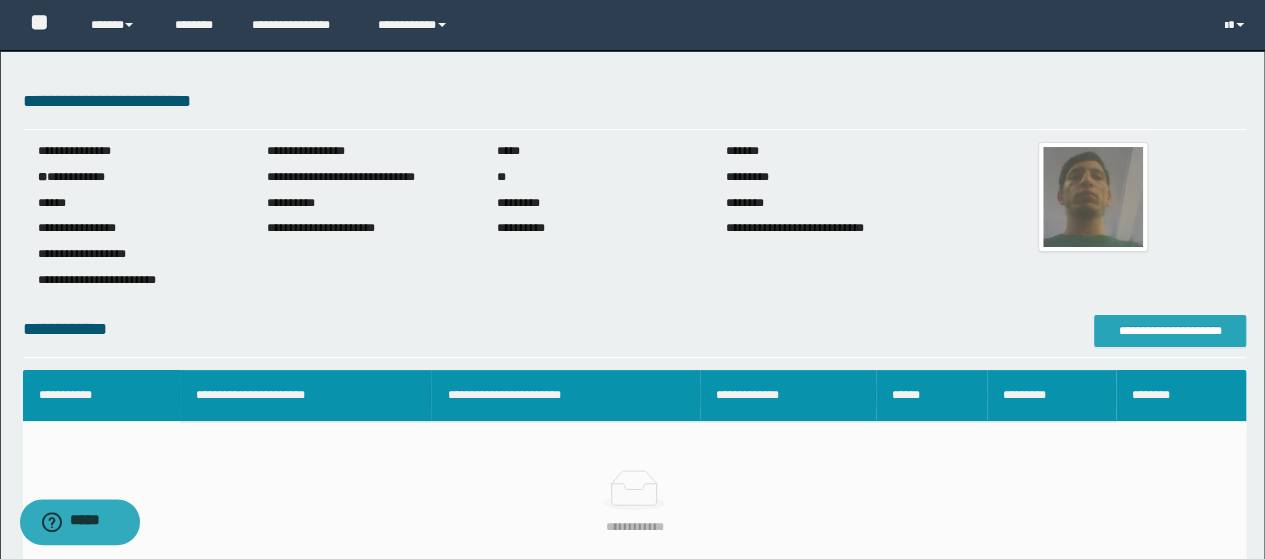 click on "**********" at bounding box center (1170, 331) 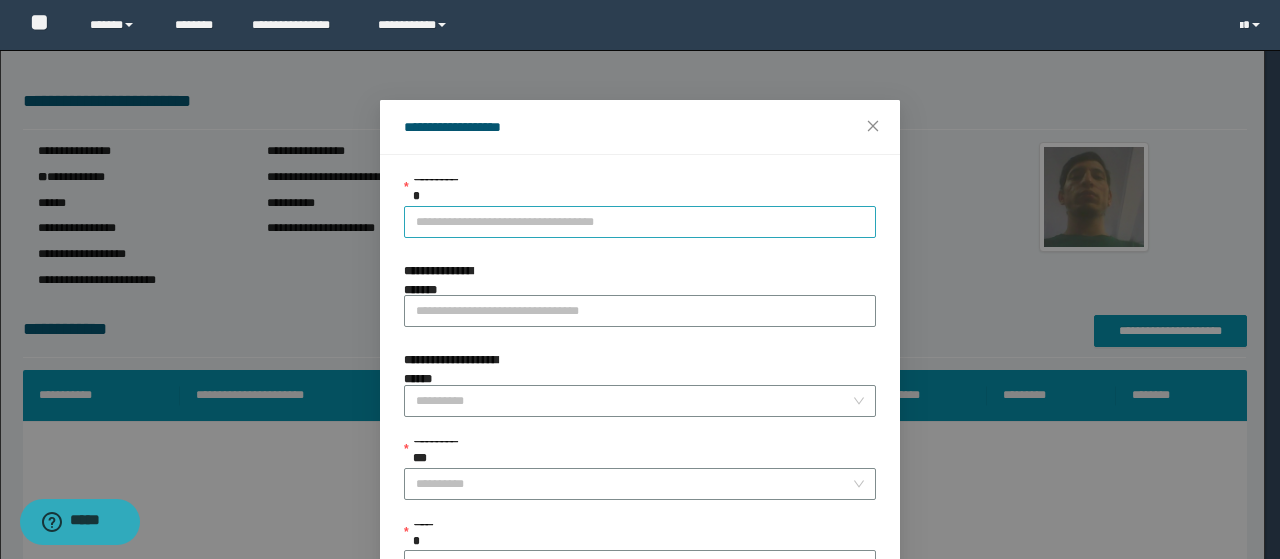 click on "**********" at bounding box center (640, 222) 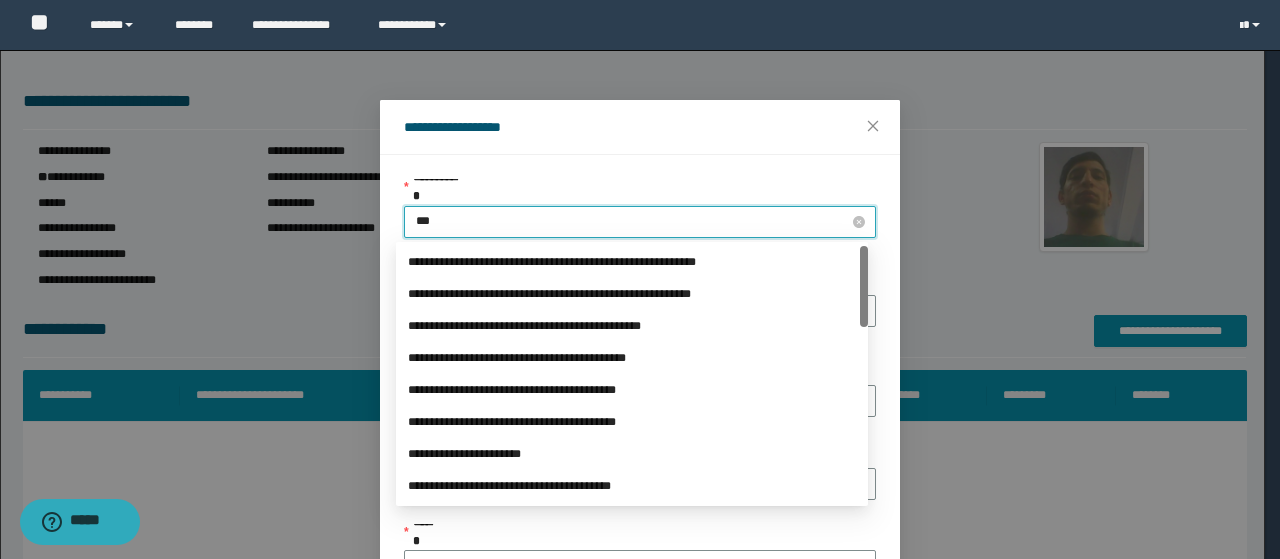 type on "****" 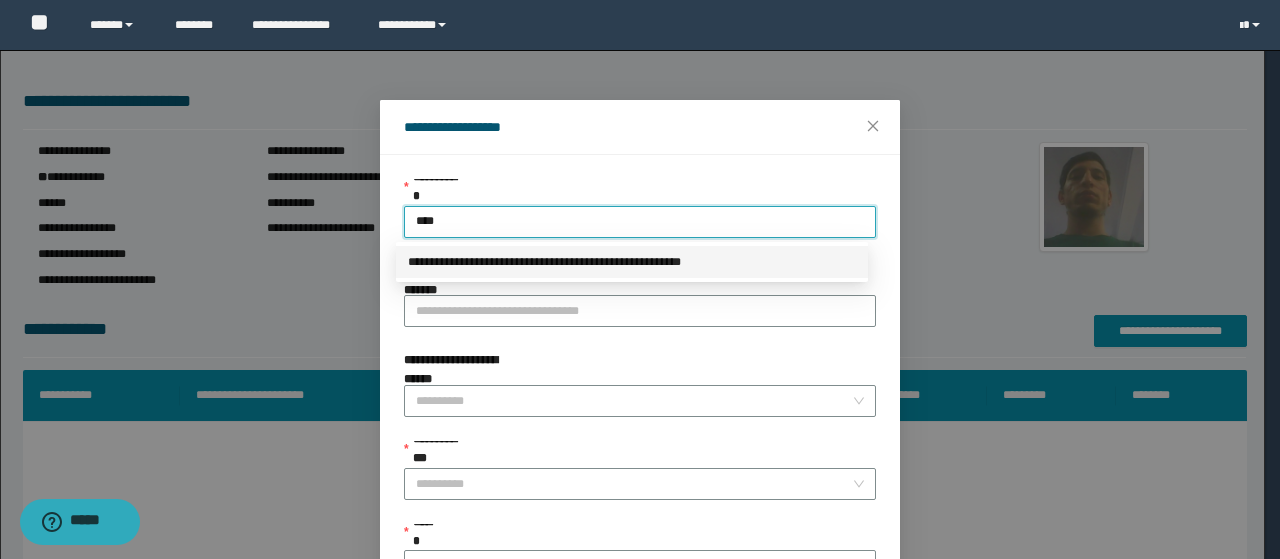 click on "**********" at bounding box center (632, 262) 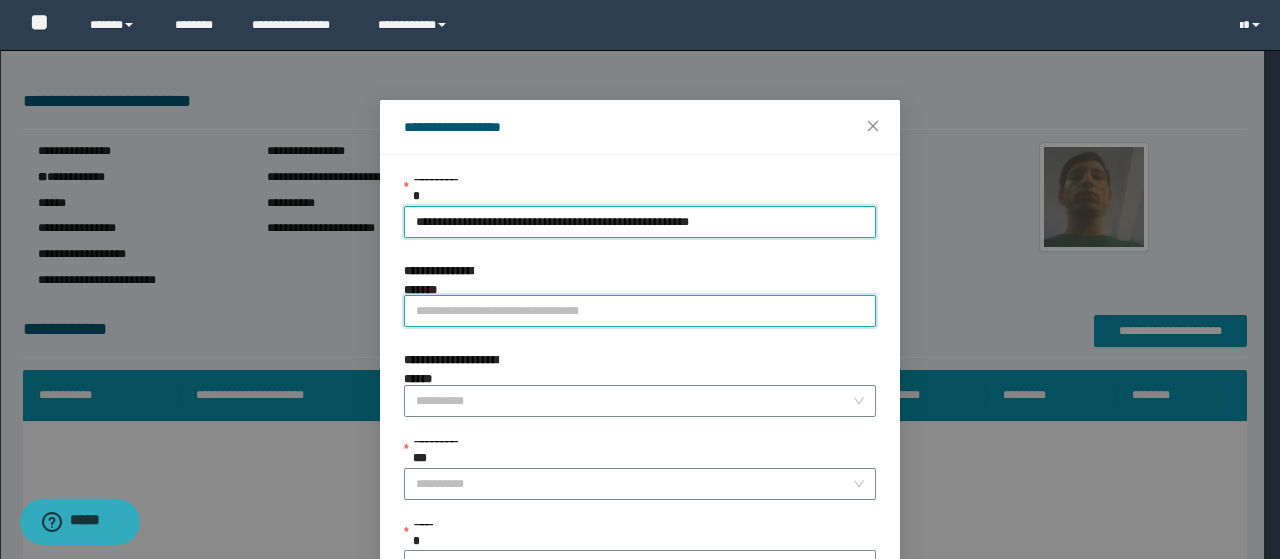 click on "**********" at bounding box center [640, 311] 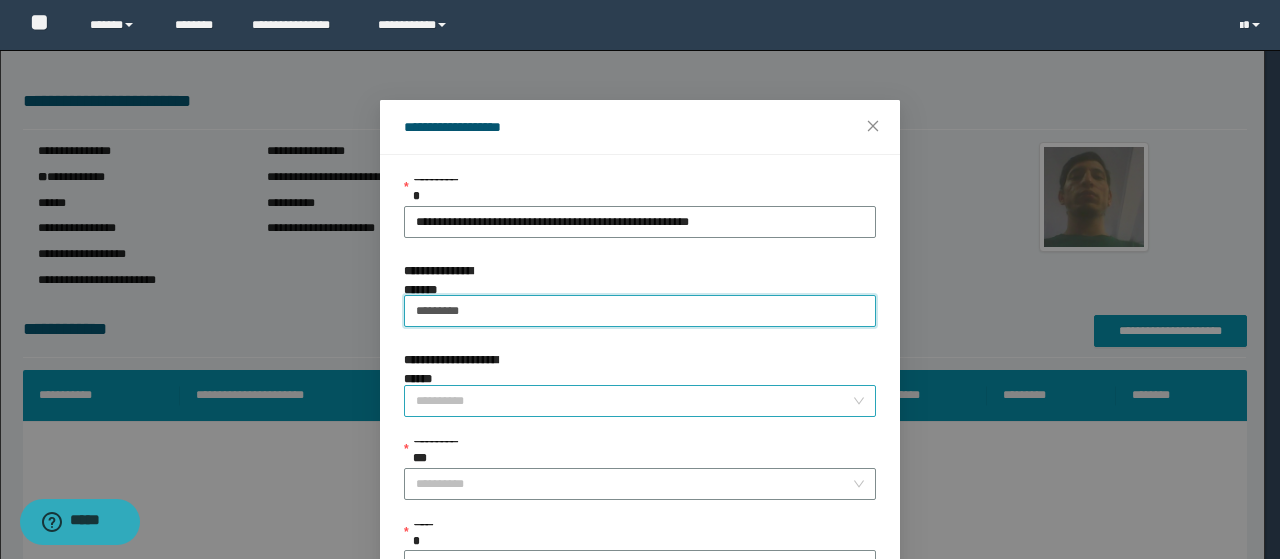 type on "********" 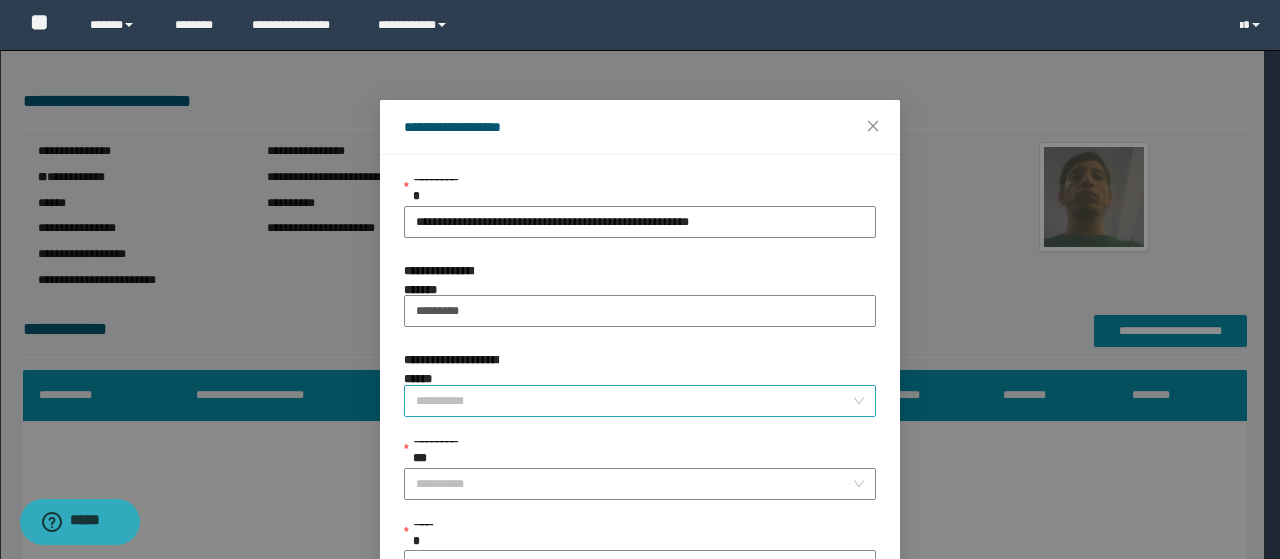 click on "**********" at bounding box center (634, 401) 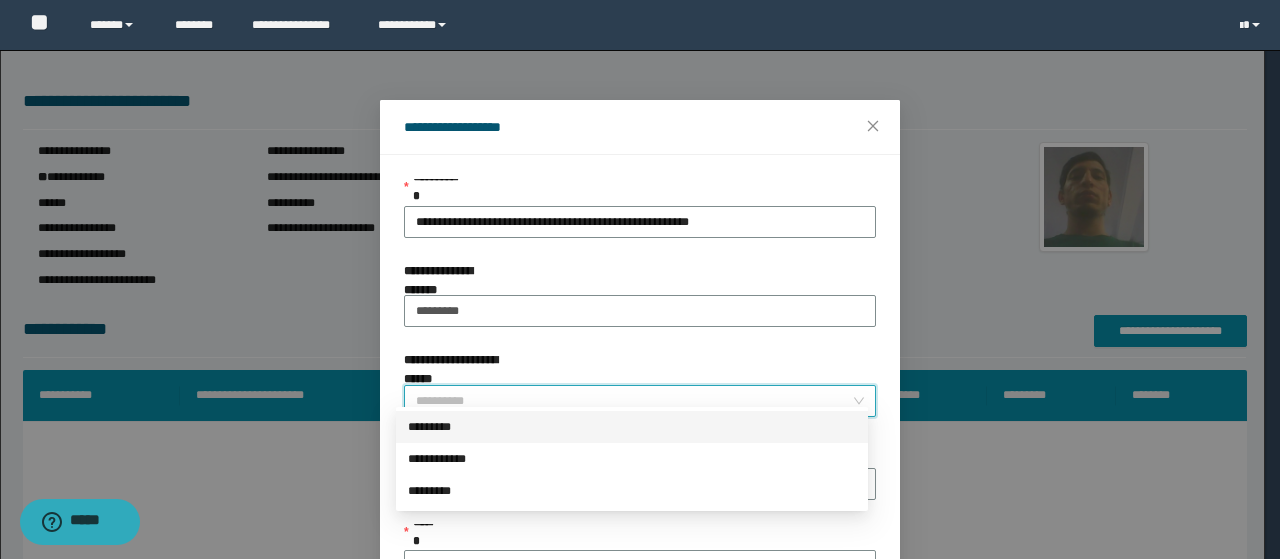click on "*********" at bounding box center [632, 427] 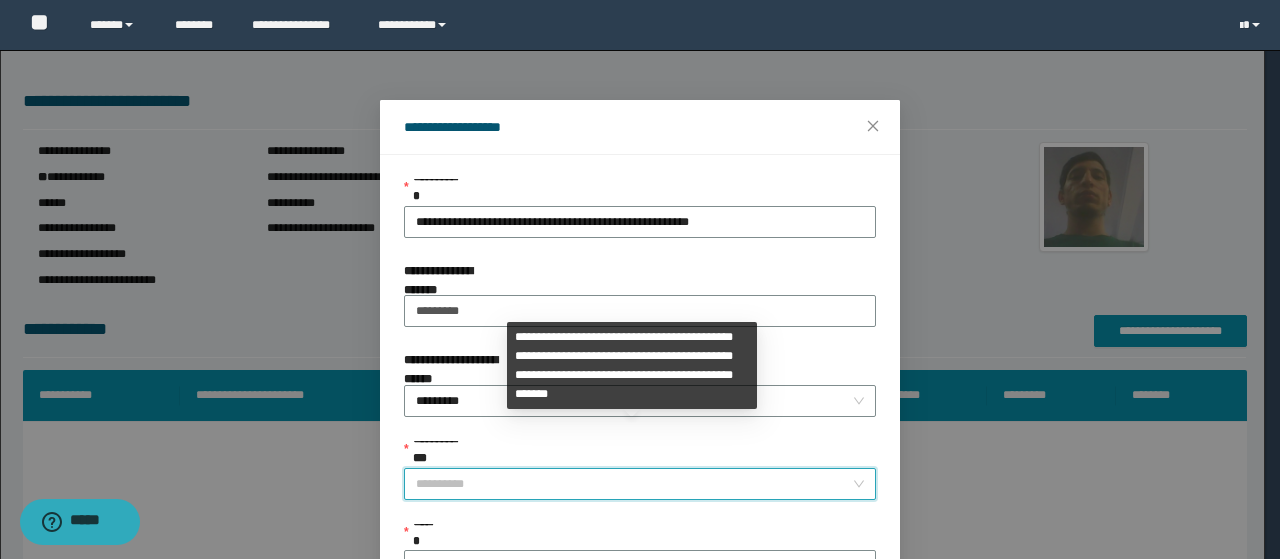 click on "**********" at bounding box center [634, 484] 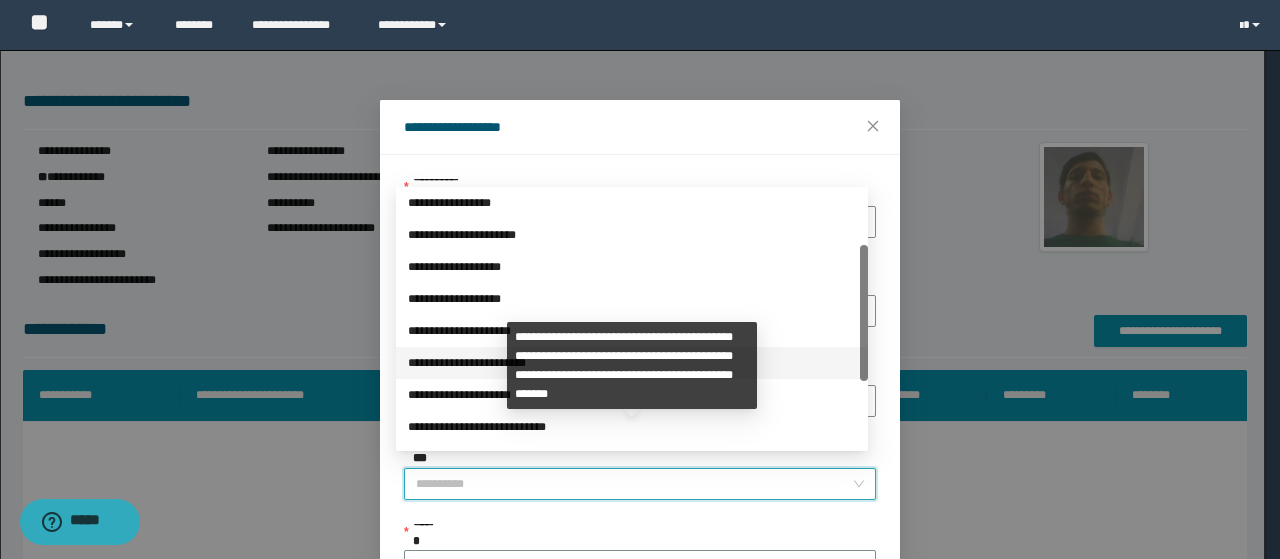 scroll, scrollTop: 224, scrollLeft: 0, axis: vertical 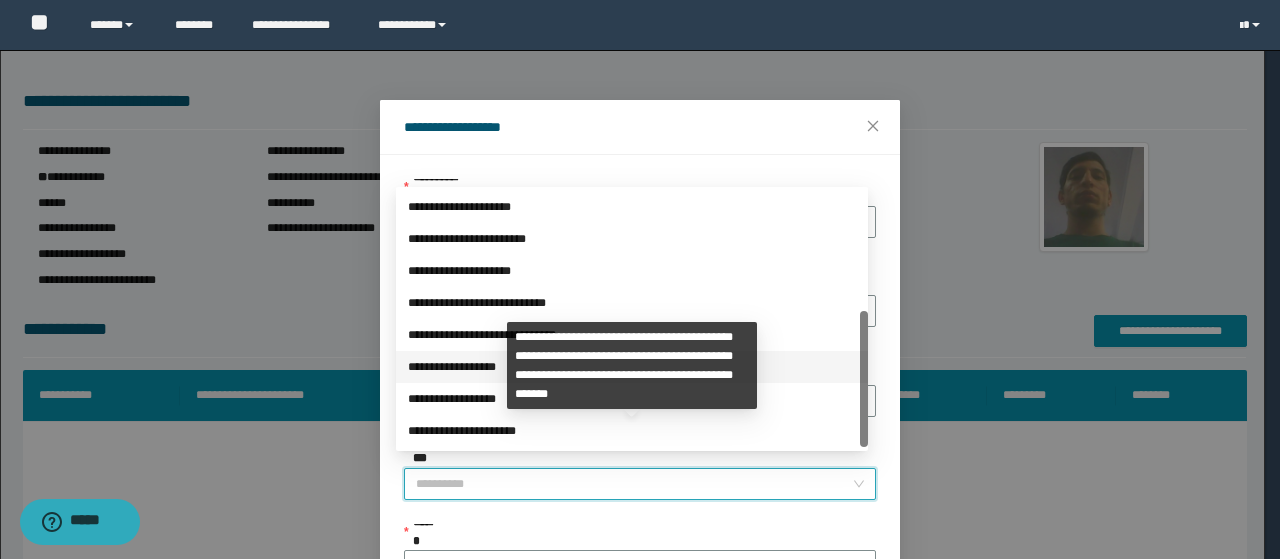 click on "**********" at bounding box center [632, 367] 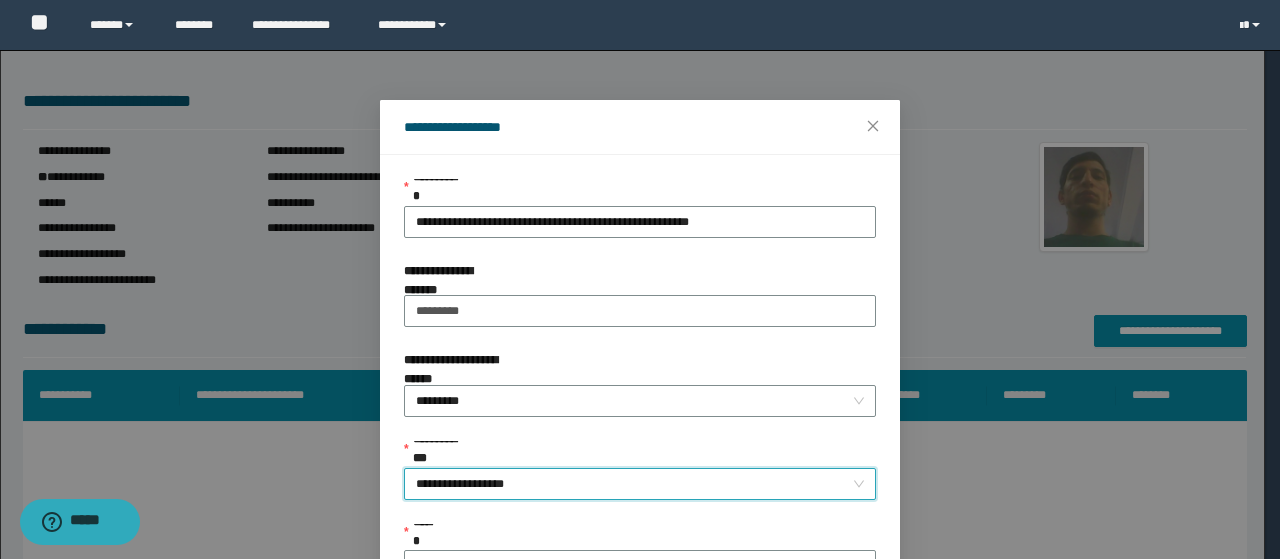 scroll, scrollTop: 192, scrollLeft: 0, axis: vertical 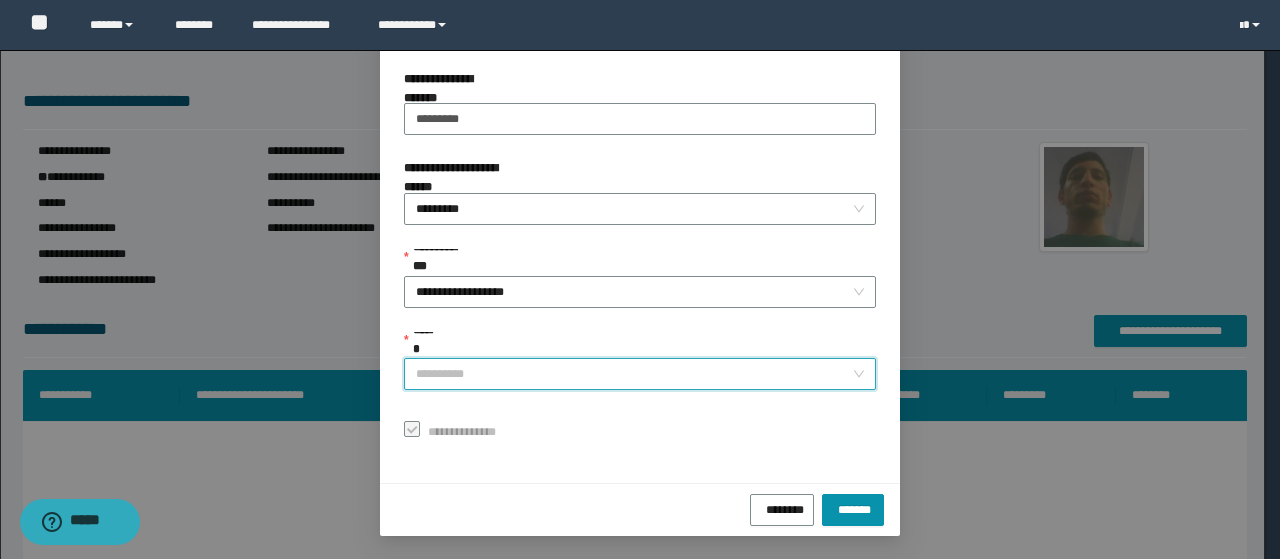 click on "******" at bounding box center [634, 374] 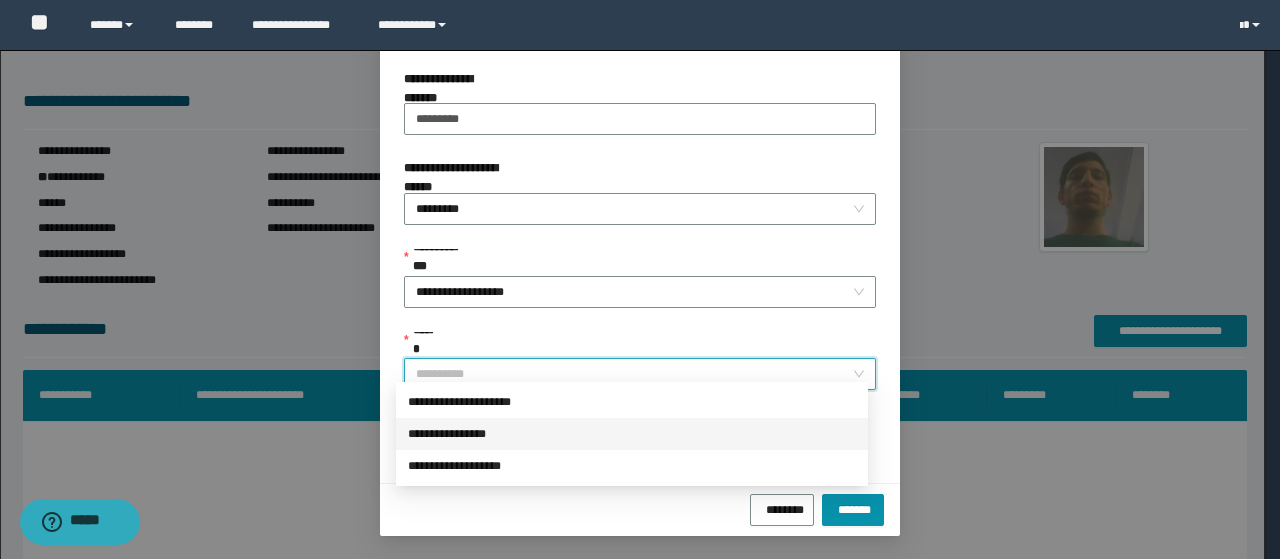 click on "**********" at bounding box center [632, 434] 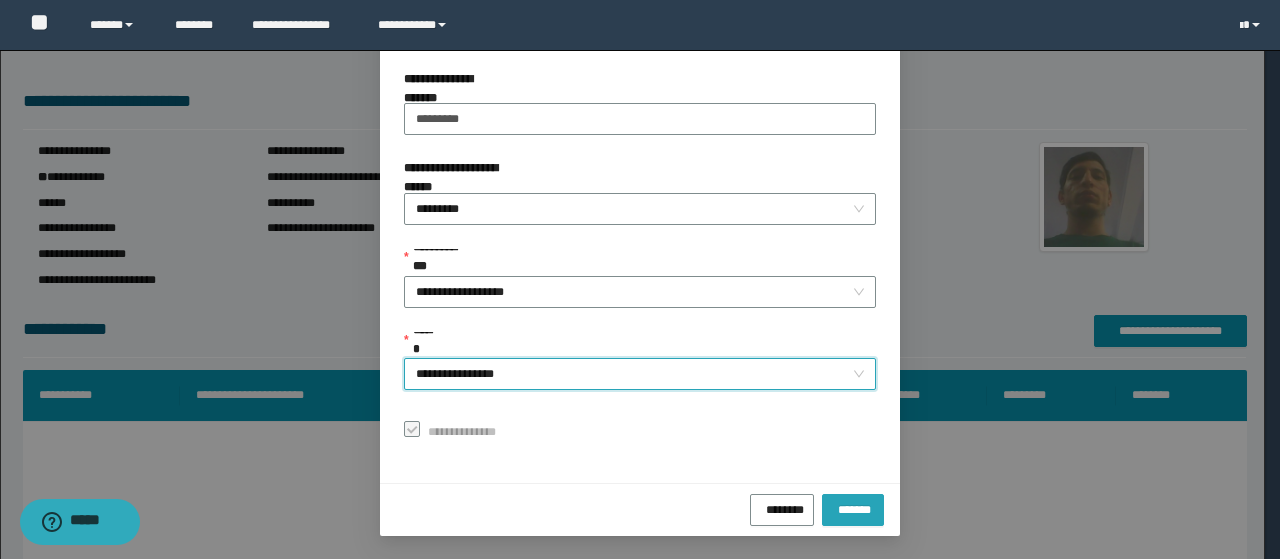click on "*******" at bounding box center [853, 507] 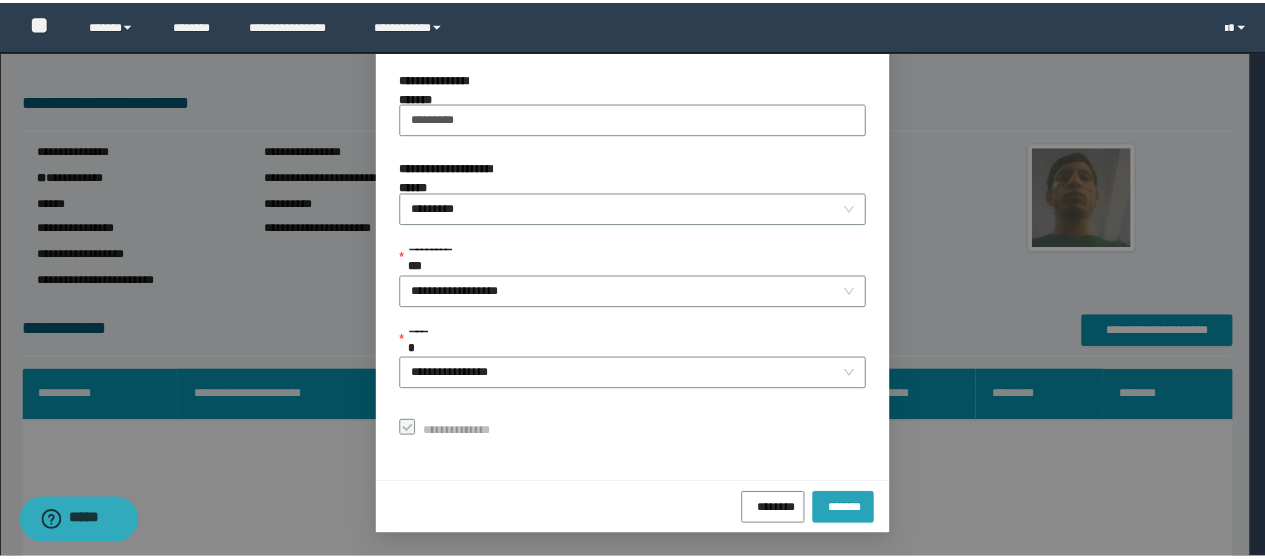 scroll, scrollTop: 144, scrollLeft: 0, axis: vertical 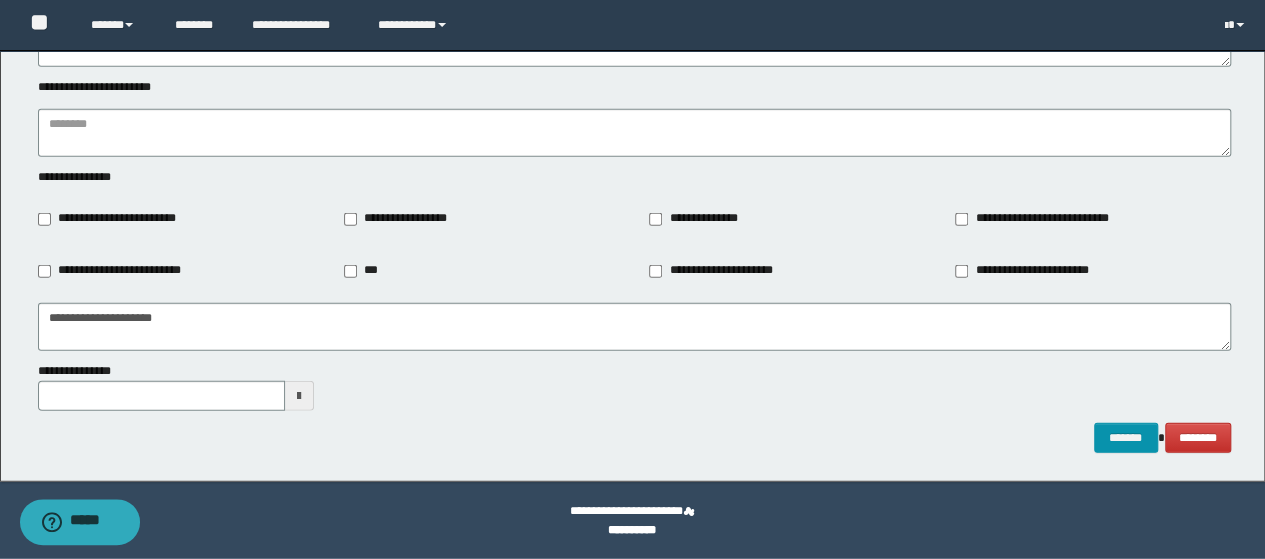click at bounding box center (299, 396) 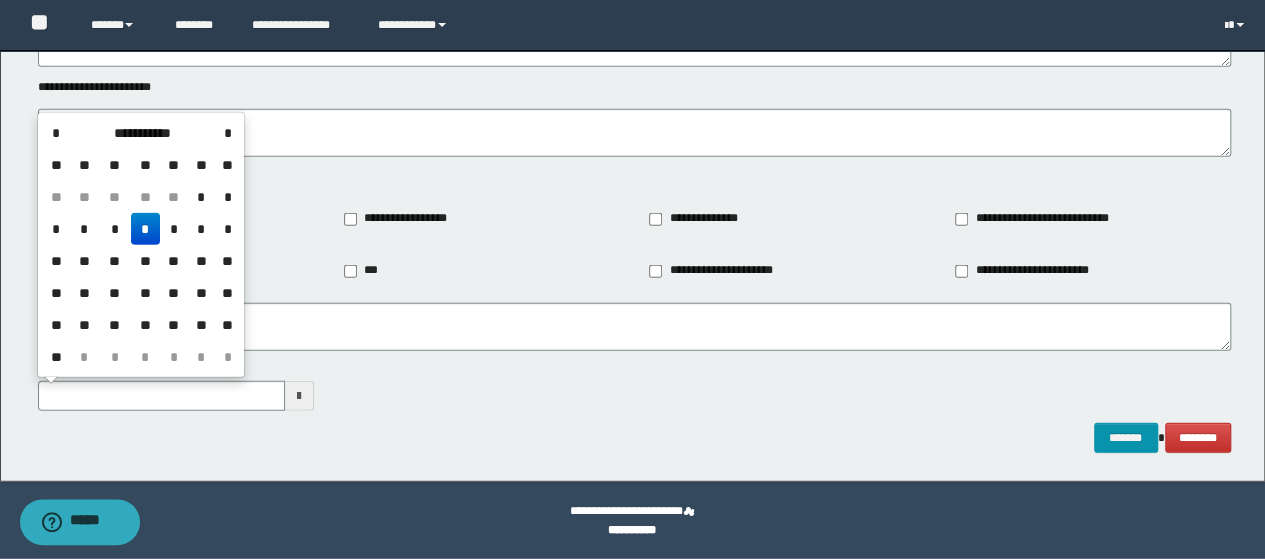 drag, startPoint x: 140, startPoint y: 235, endPoint x: 146, endPoint y: 307, distance: 72.249565 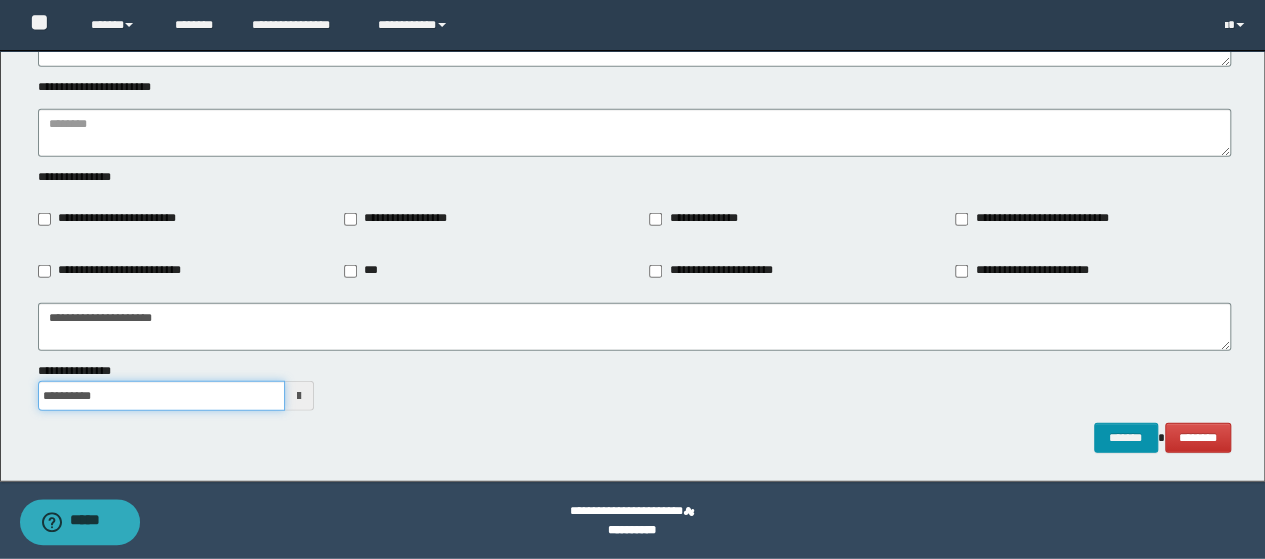 click on "**********" at bounding box center (161, 396) 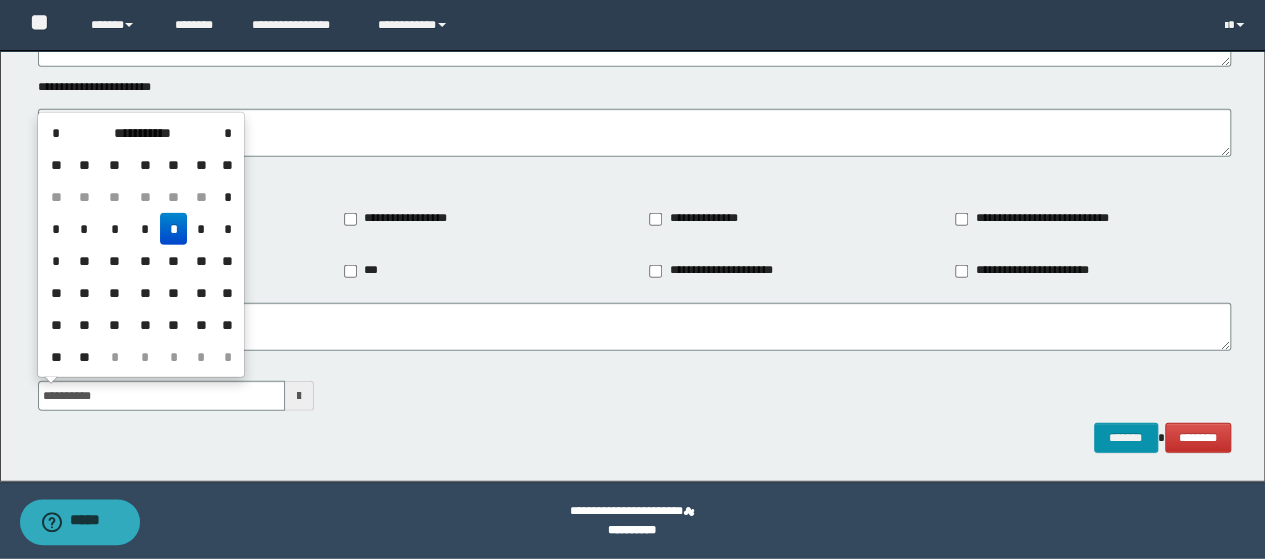 drag, startPoint x: 176, startPoint y: 233, endPoint x: 220, endPoint y: 241, distance: 44.72136 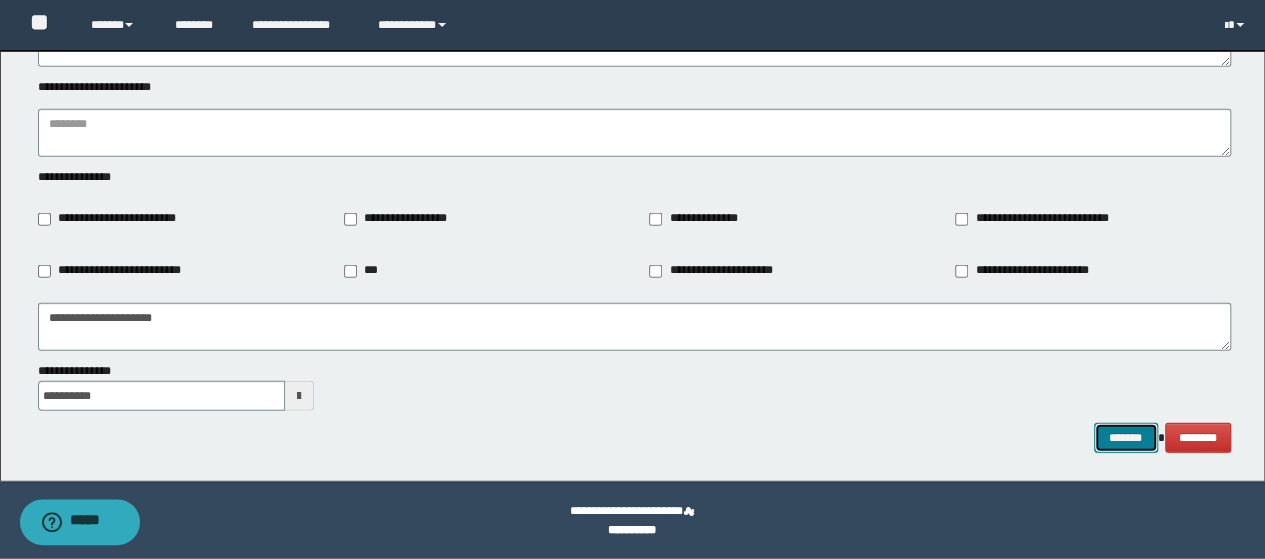 click on "*******" at bounding box center (1126, 437) 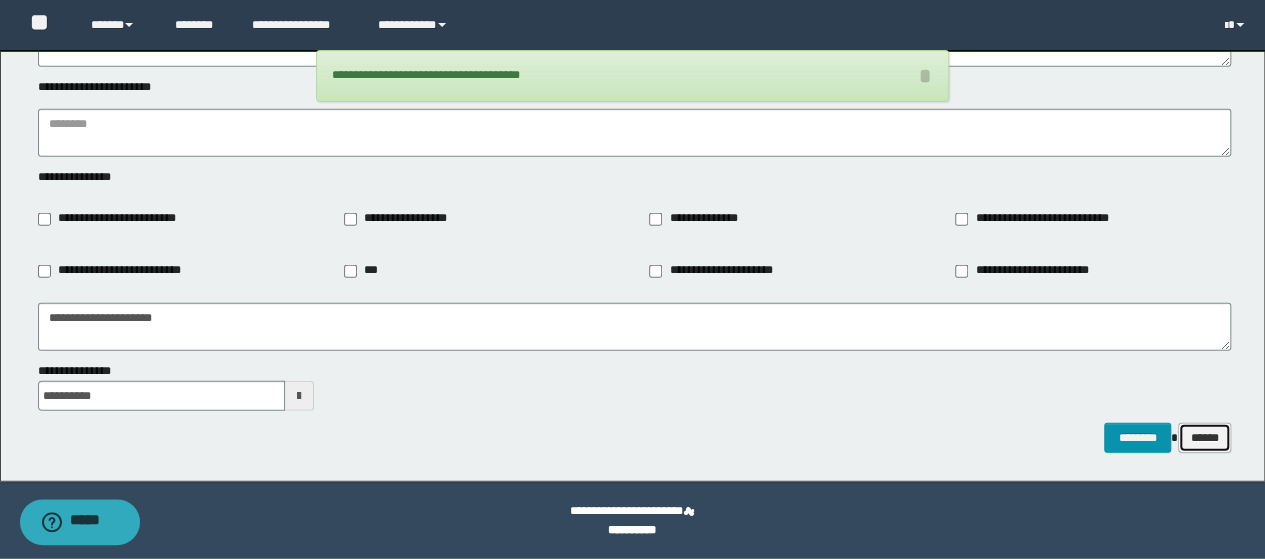 click on "******" at bounding box center (1205, 437) 